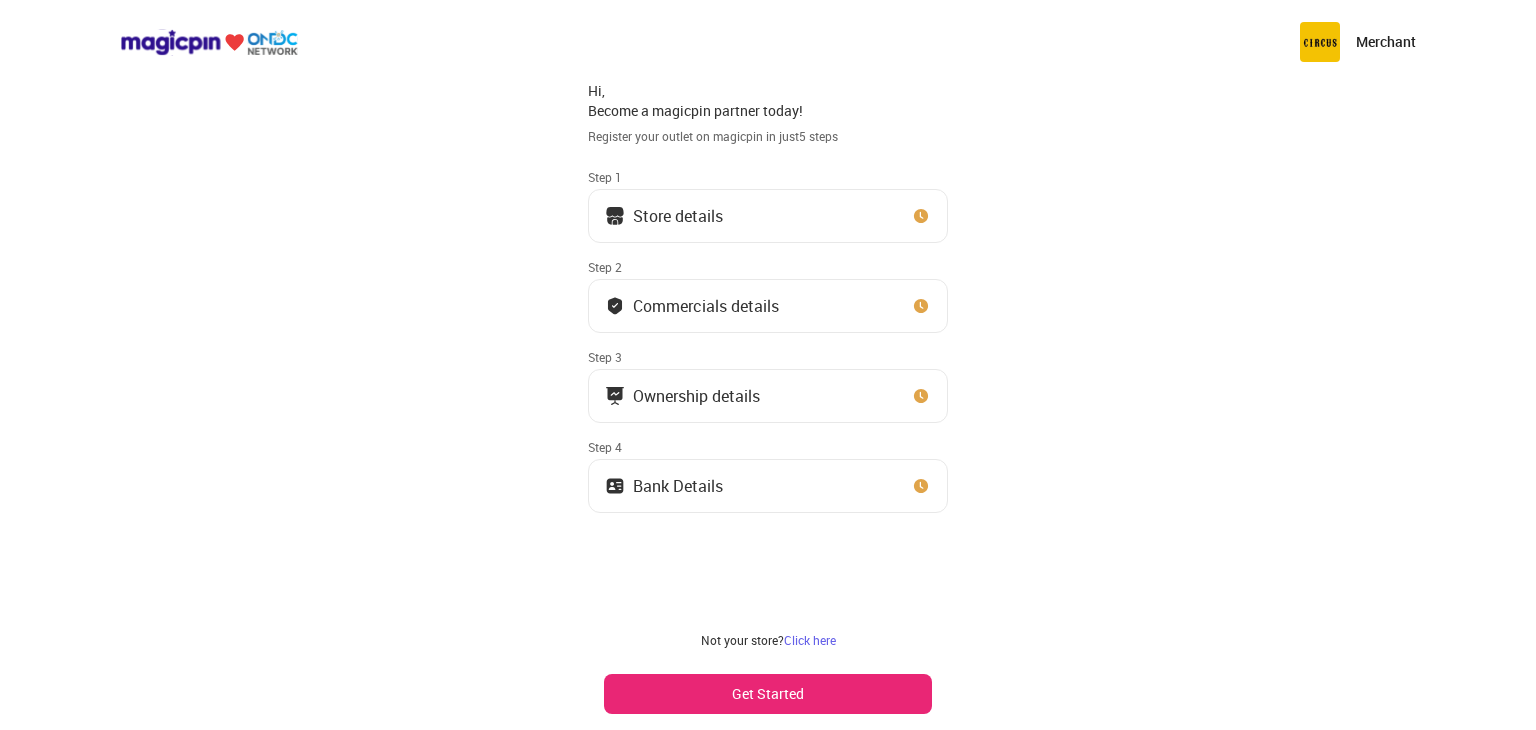 scroll, scrollTop: 0, scrollLeft: 0, axis: both 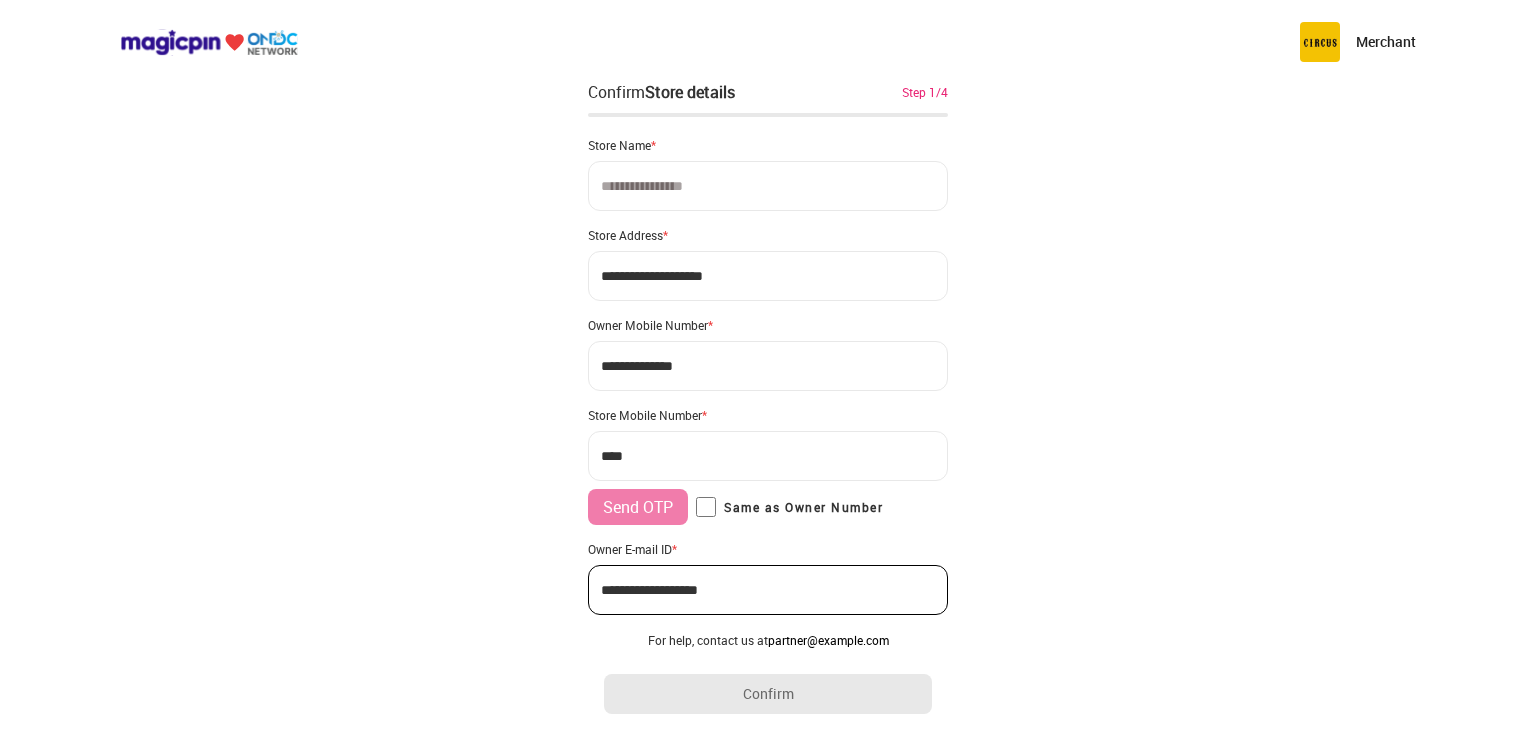 click at bounding box center (768, 186) 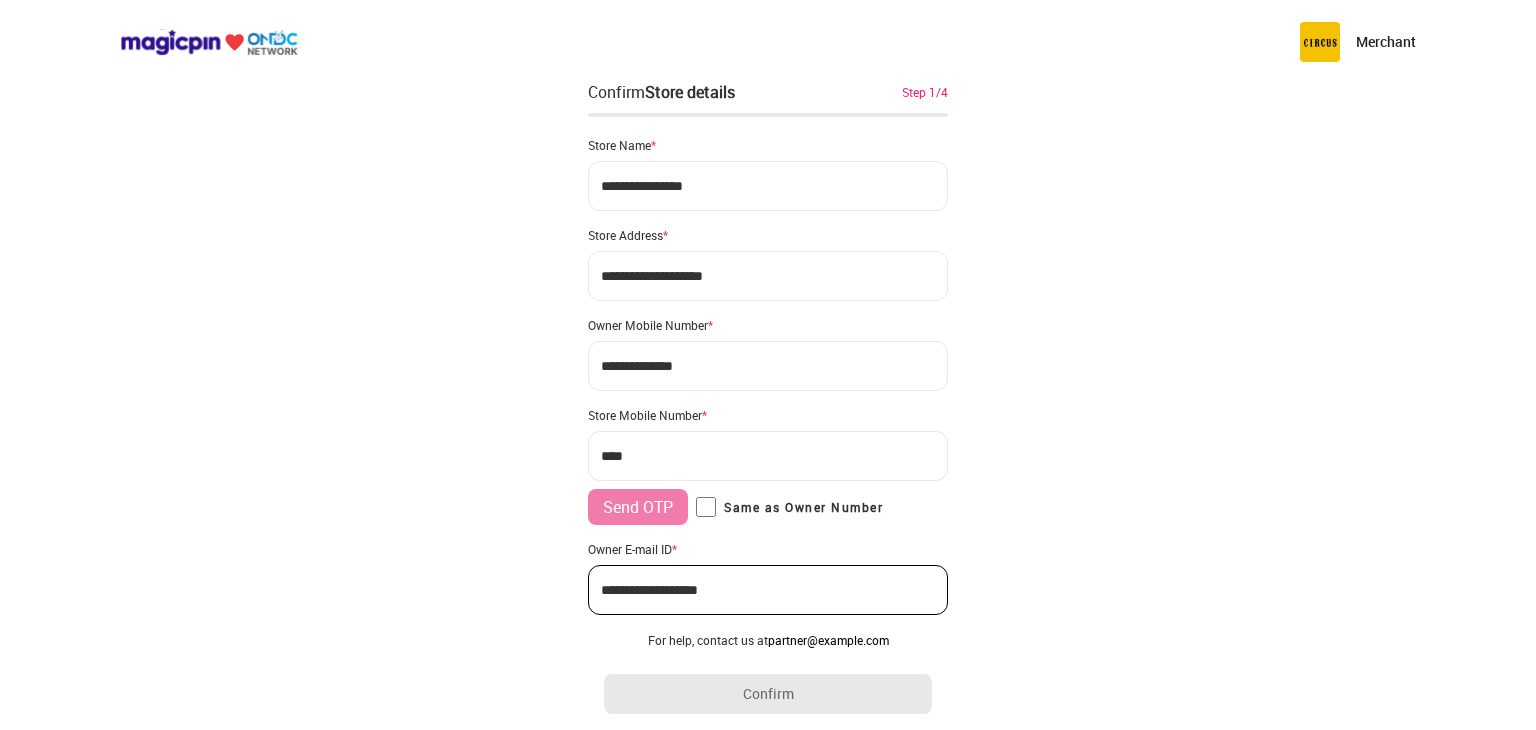 type on "**********" 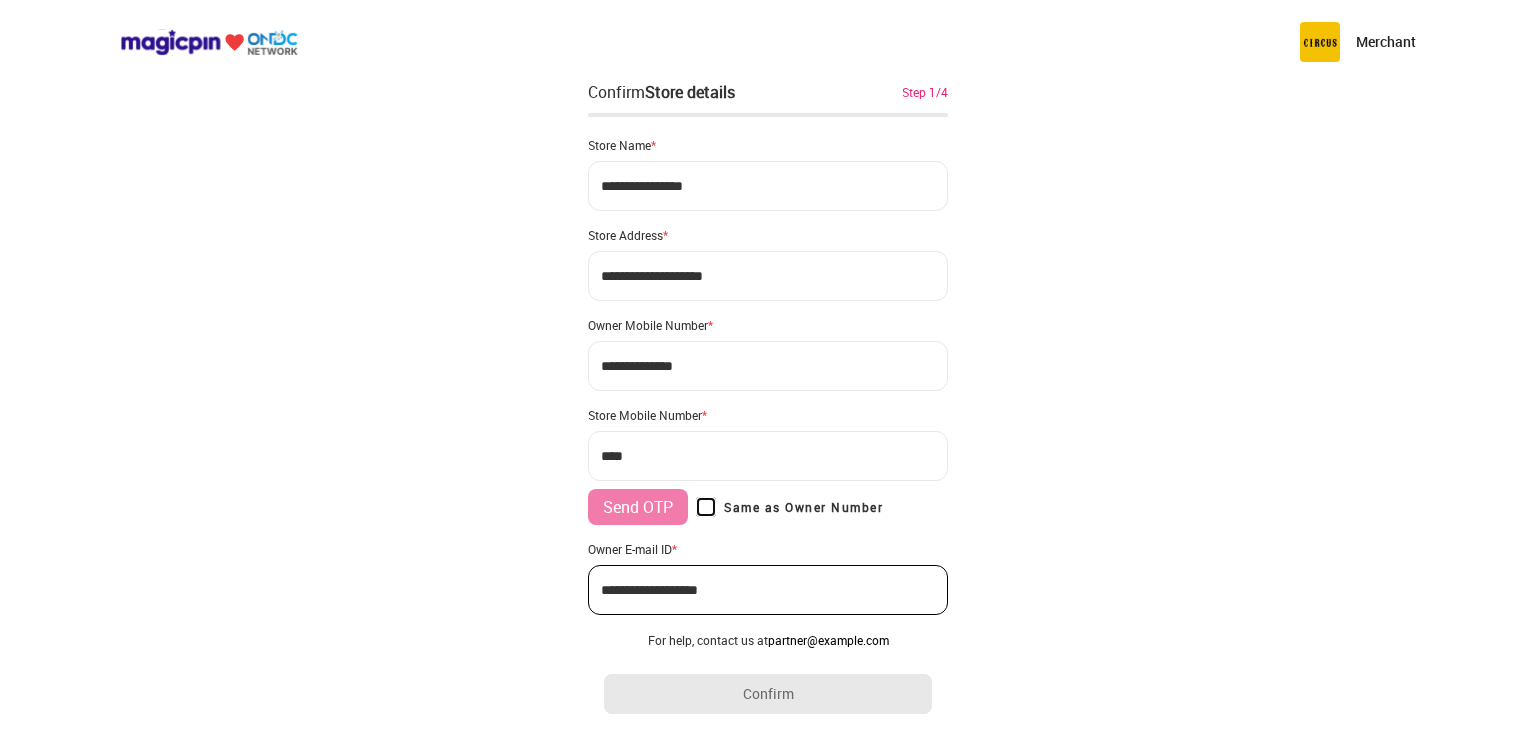 type on "**********" 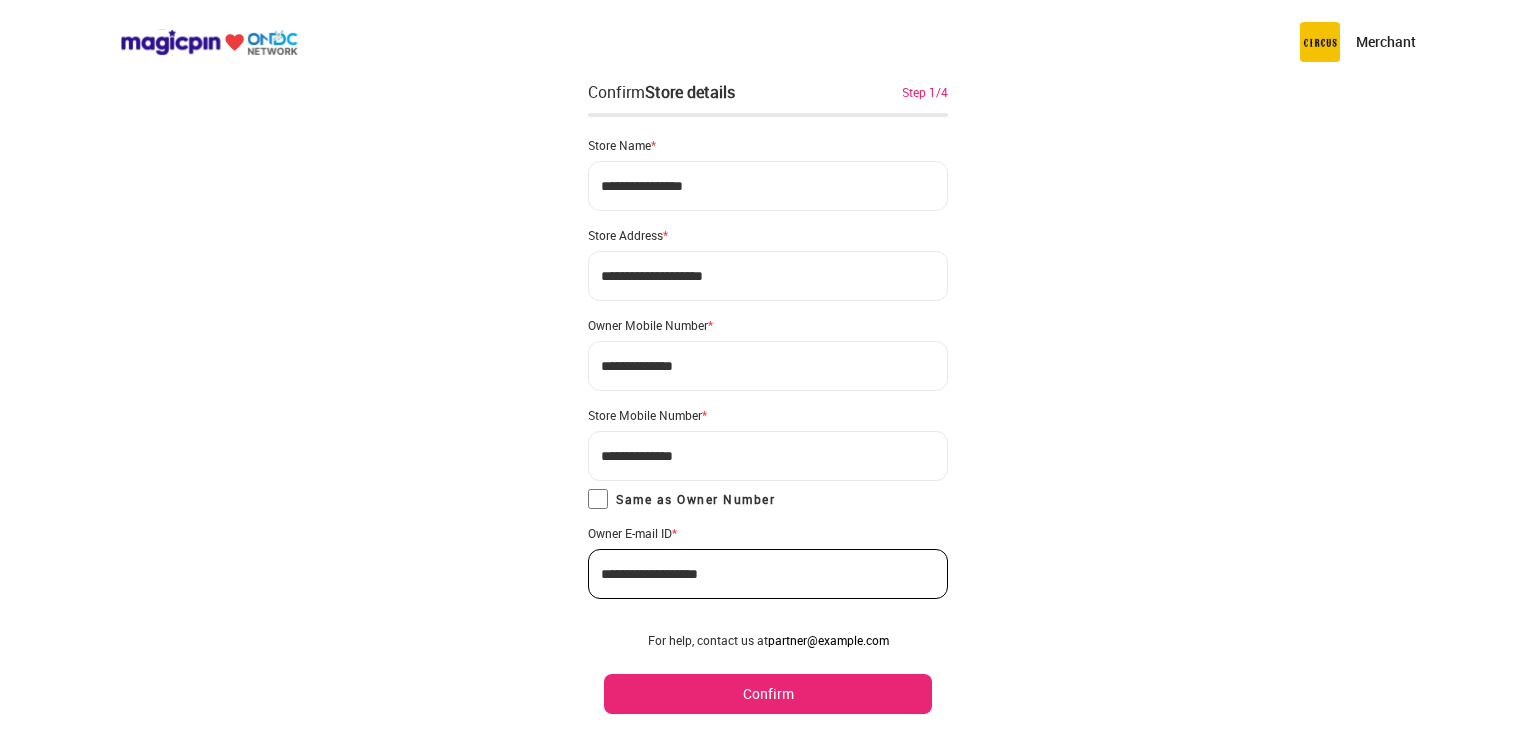 click on "Confirm" at bounding box center [768, 694] 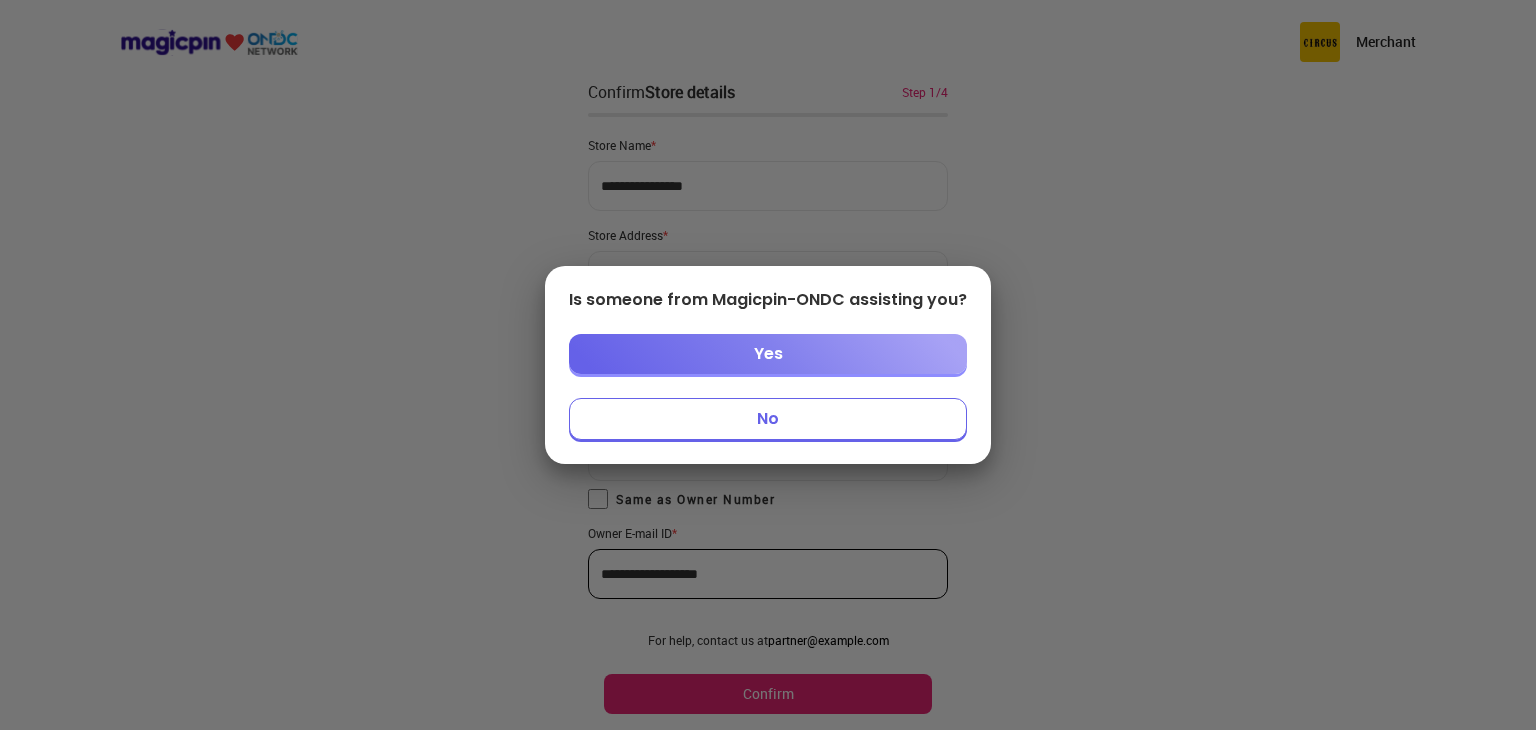 click on "No" at bounding box center [768, 419] 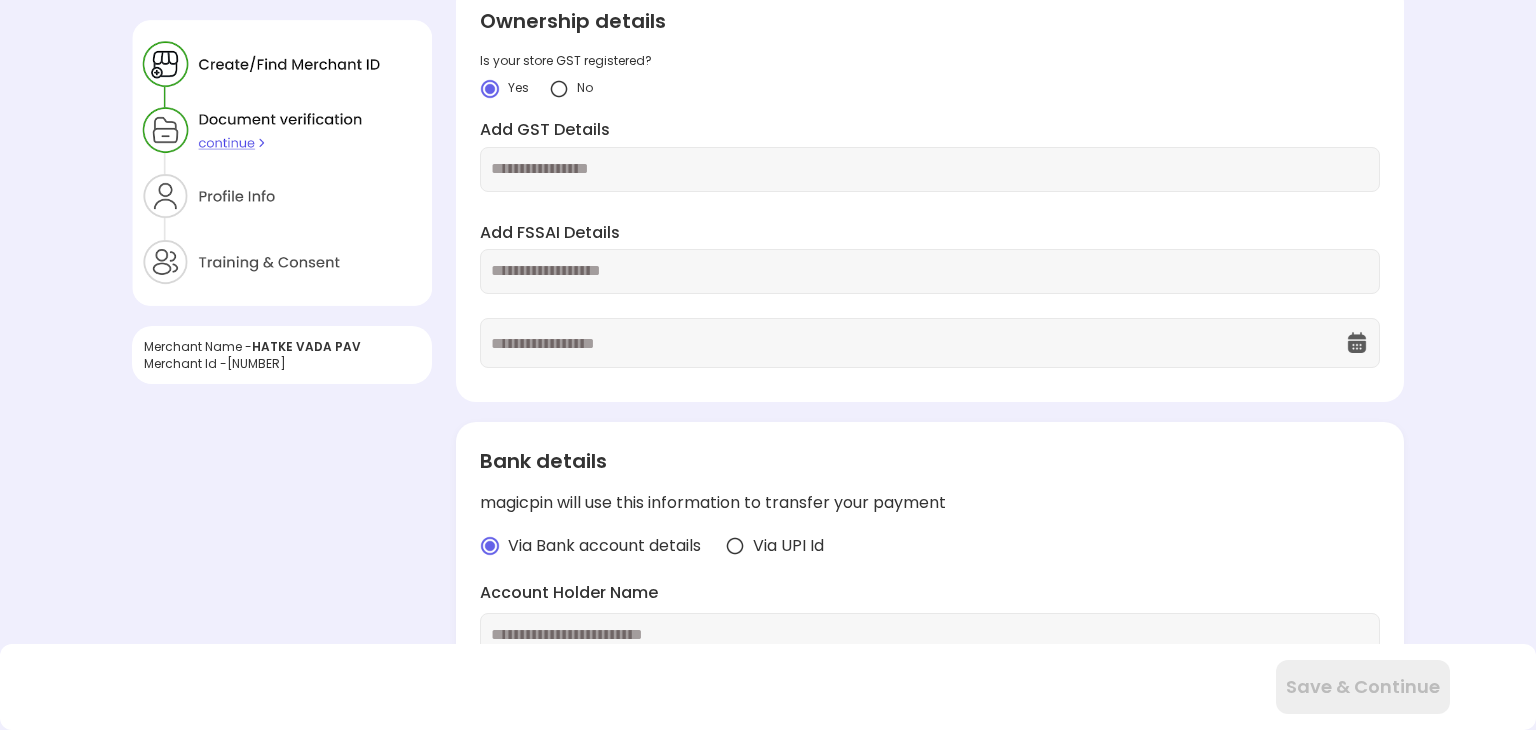 scroll, scrollTop: 80, scrollLeft: 0, axis: vertical 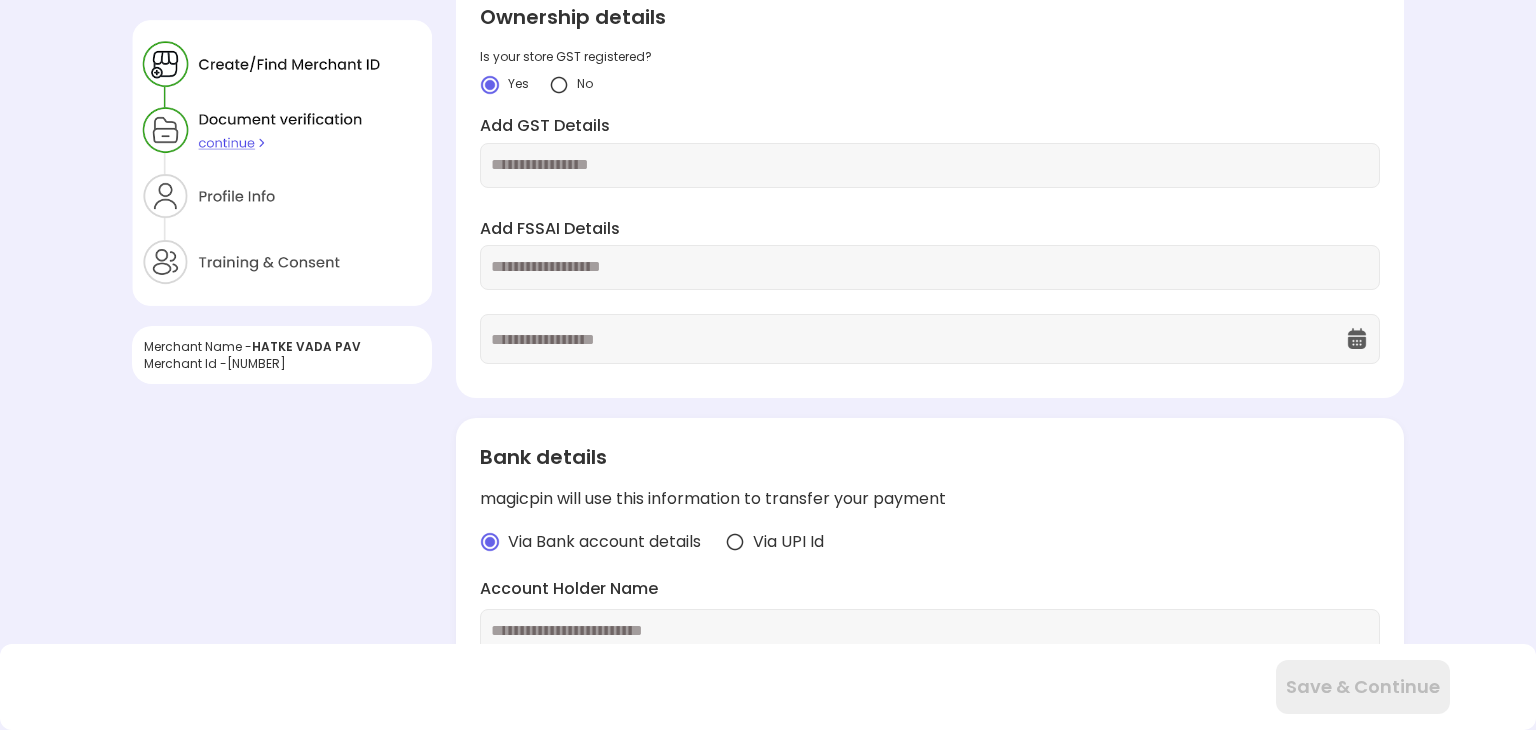 click on "No" at bounding box center (585, 83) 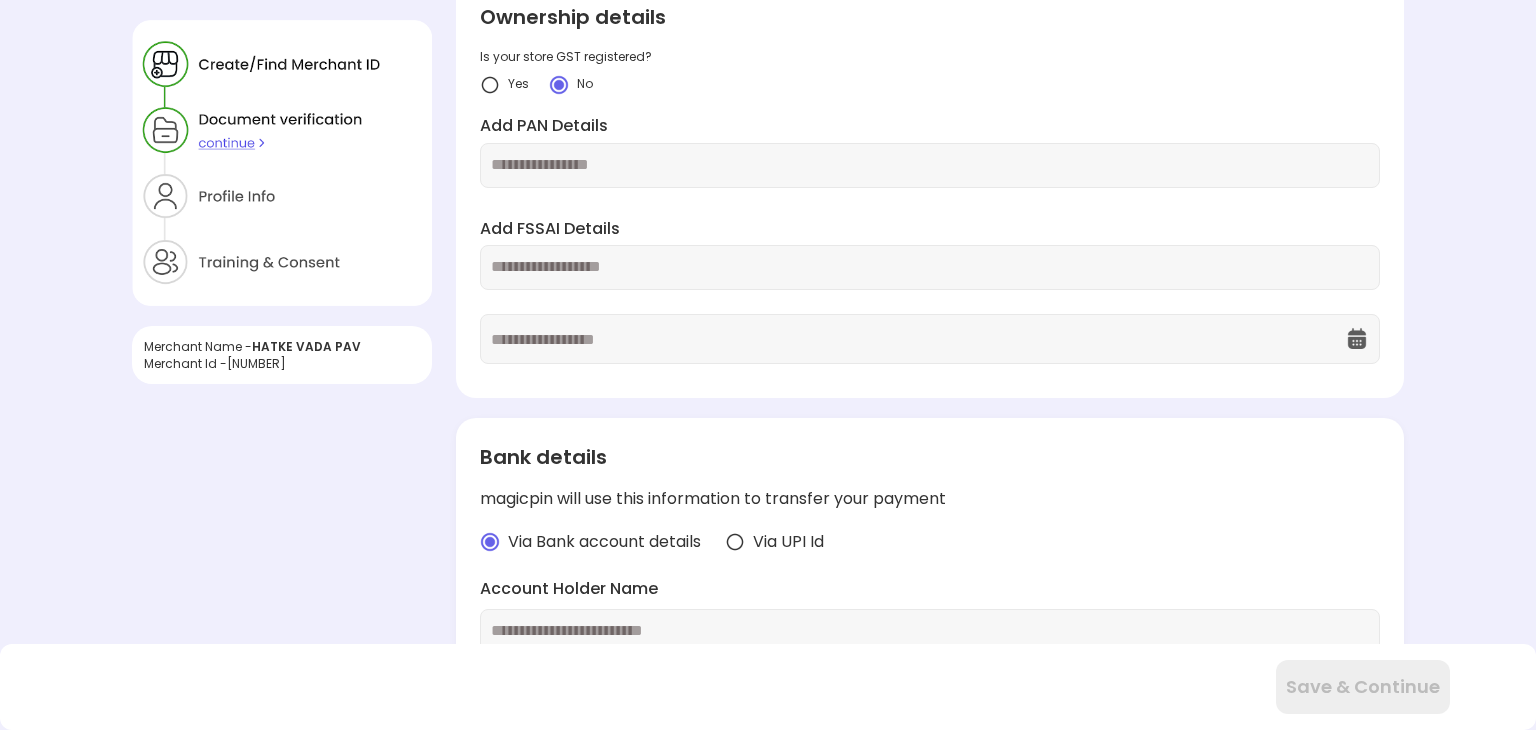 click at bounding box center (930, 165) 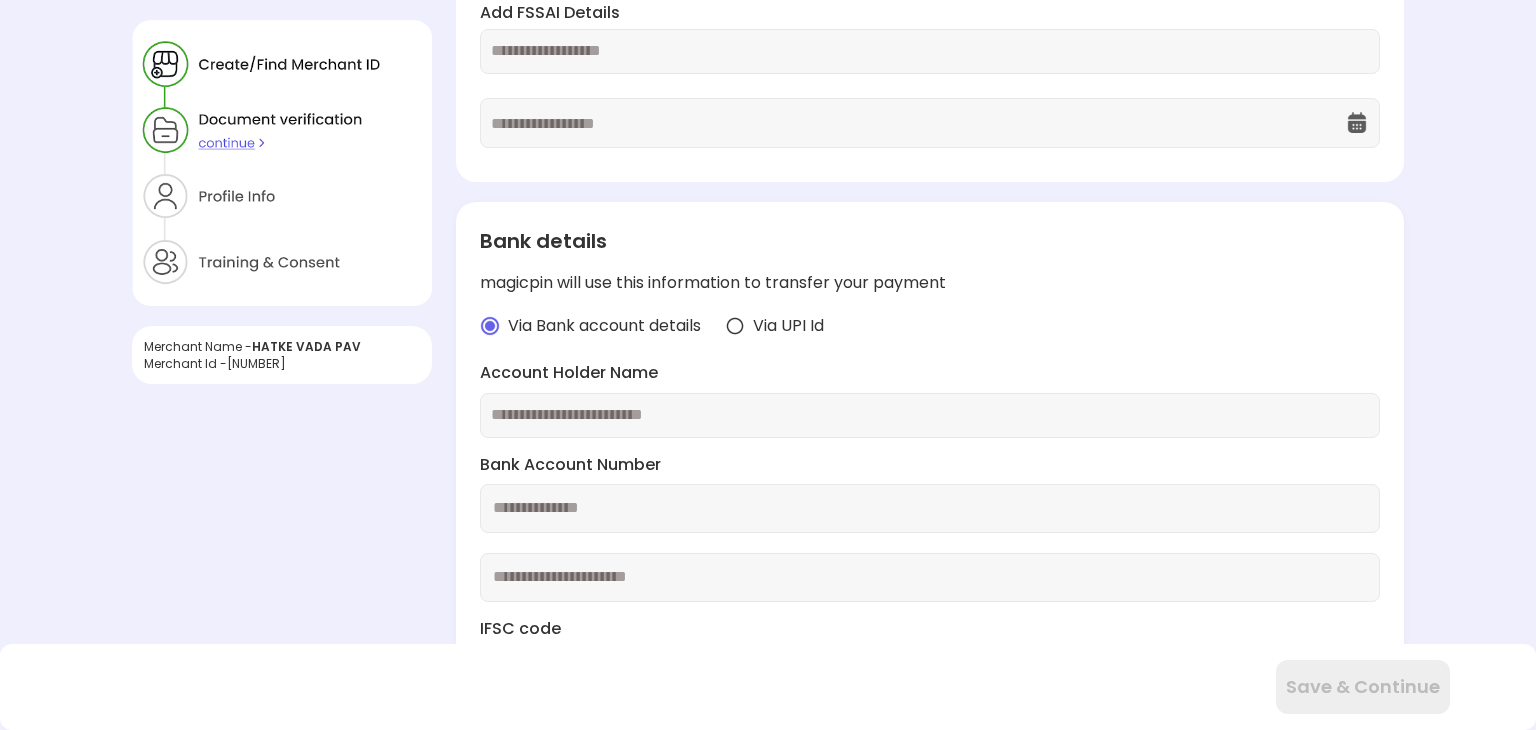 scroll, scrollTop: 298, scrollLeft: 0, axis: vertical 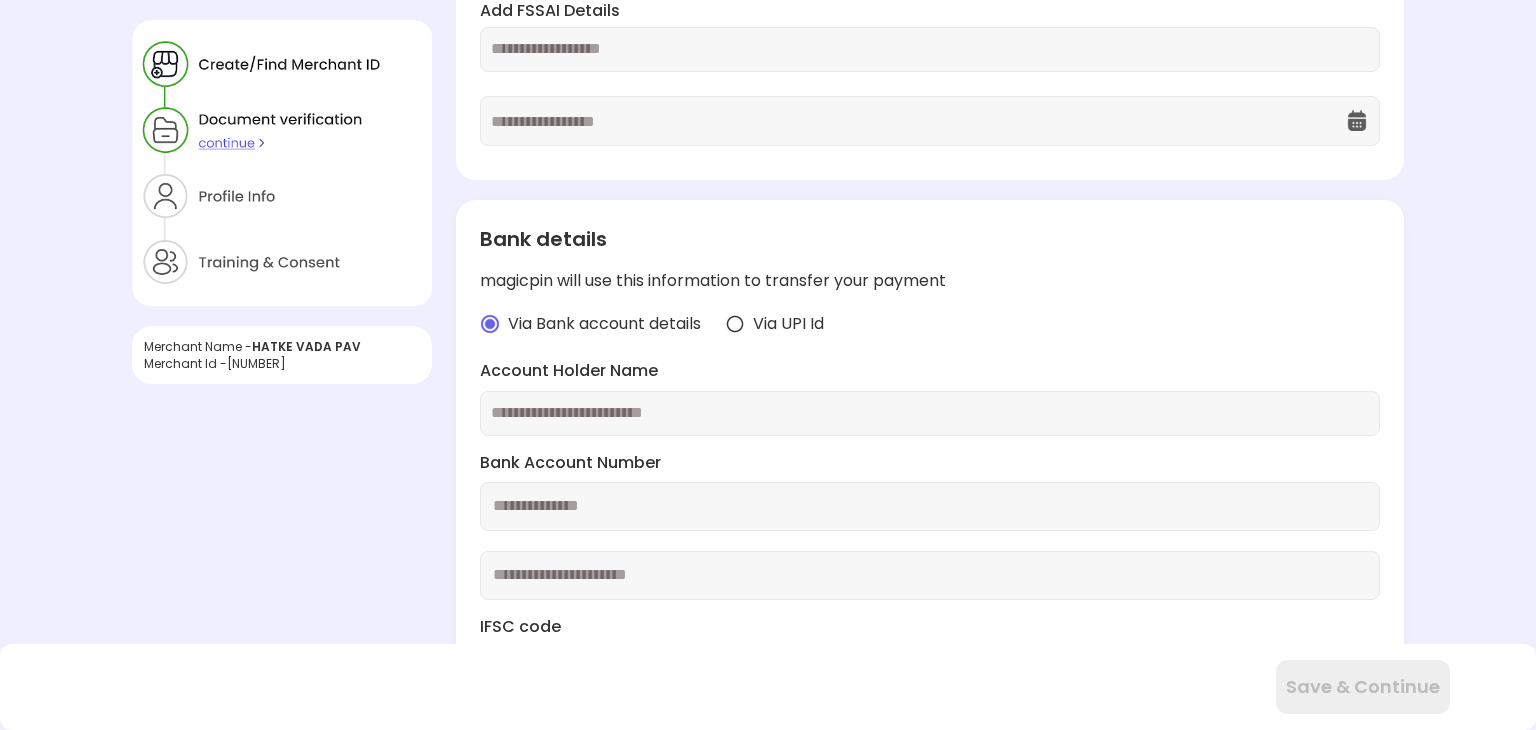 click at bounding box center [930, 413] 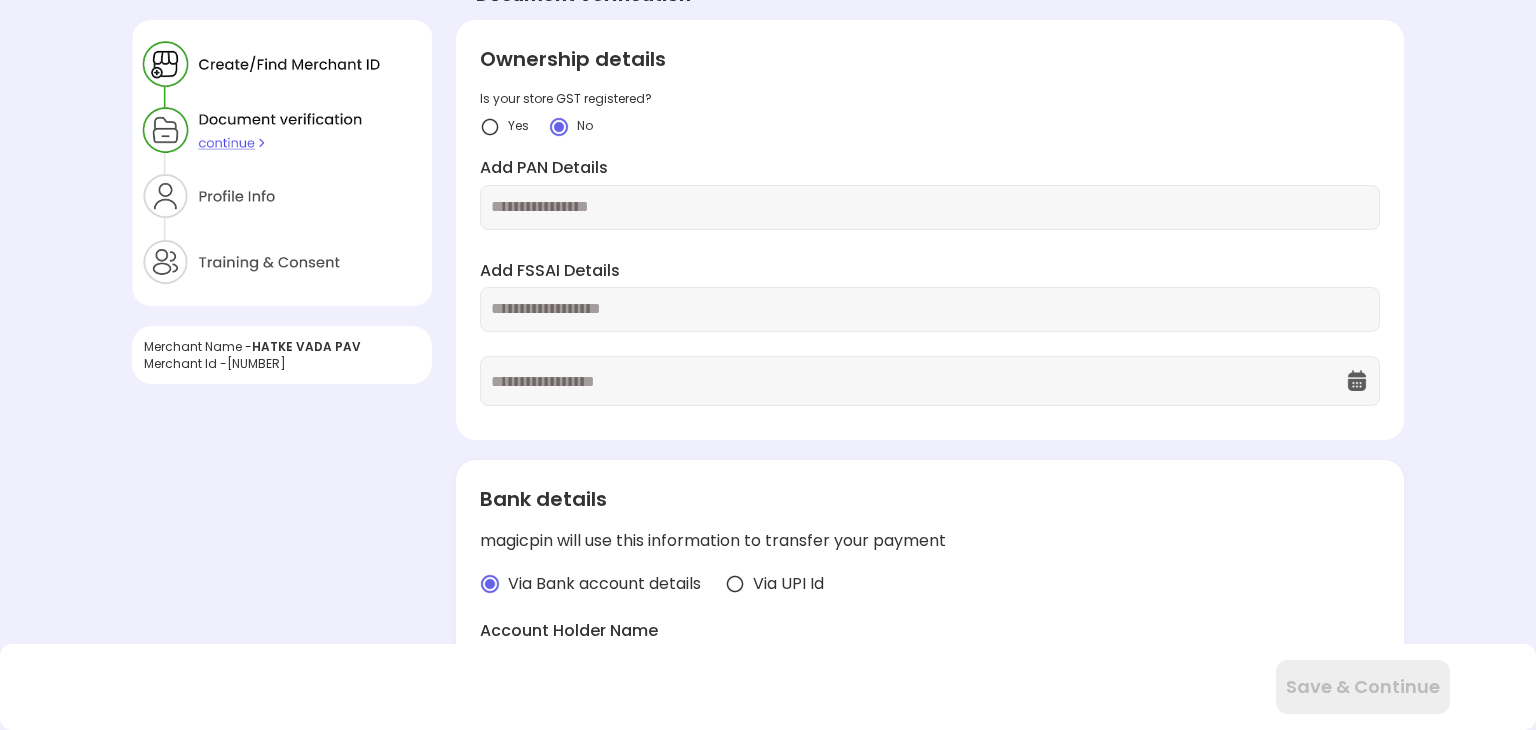 scroll, scrollTop: 0, scrollLeft: 0, axis: both 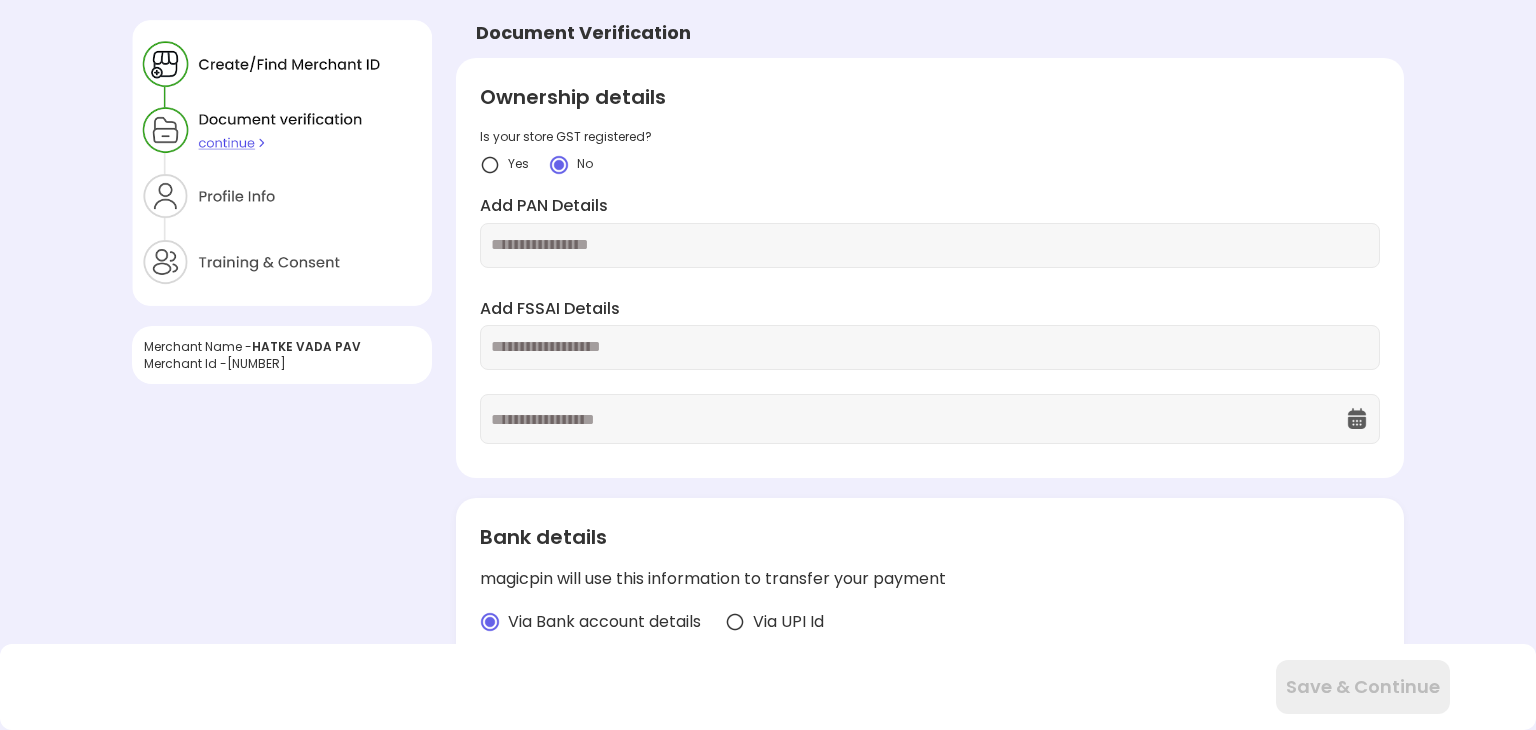 click at bounding box center (930, 245) 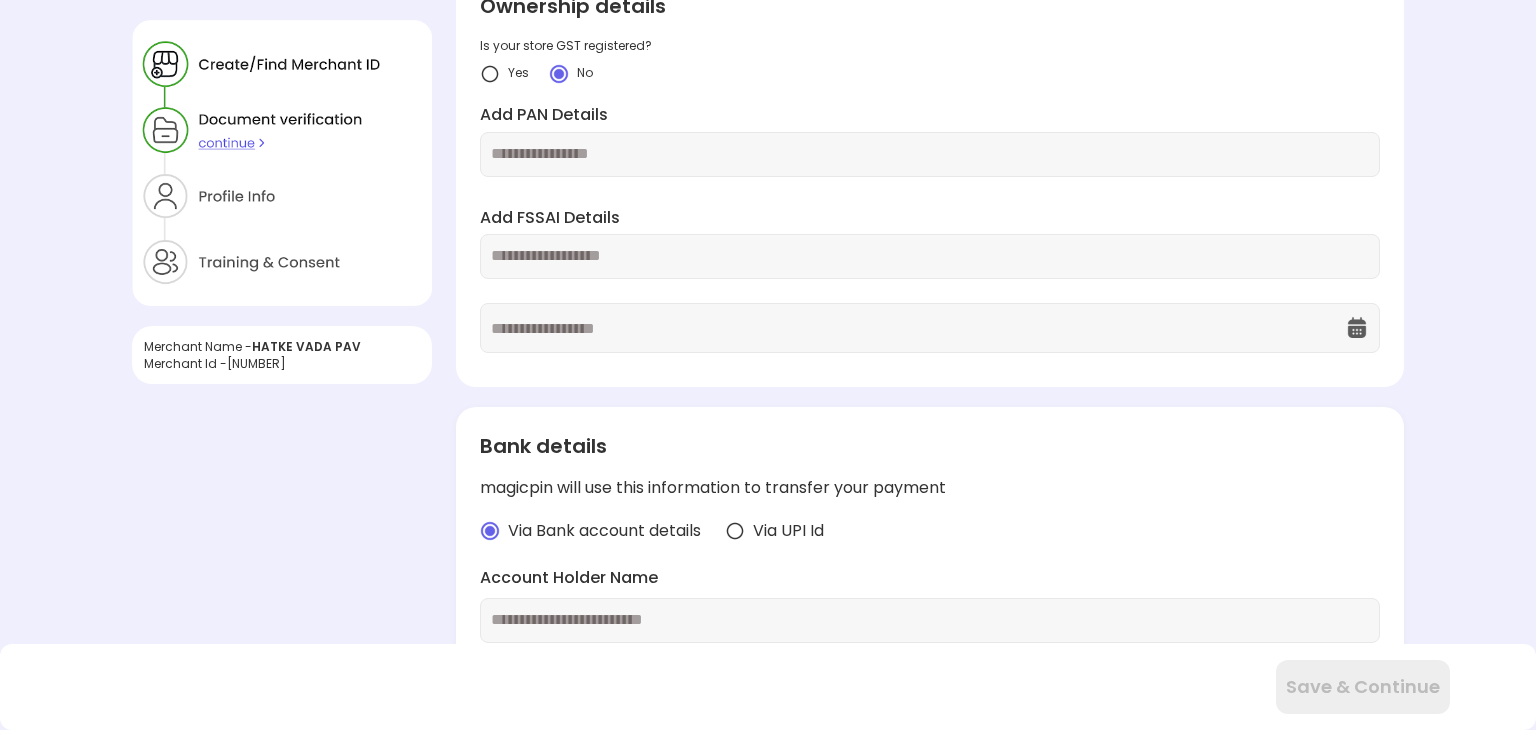 scroll, scrollTop: 491, scrollLeft: 0, axis: vertical 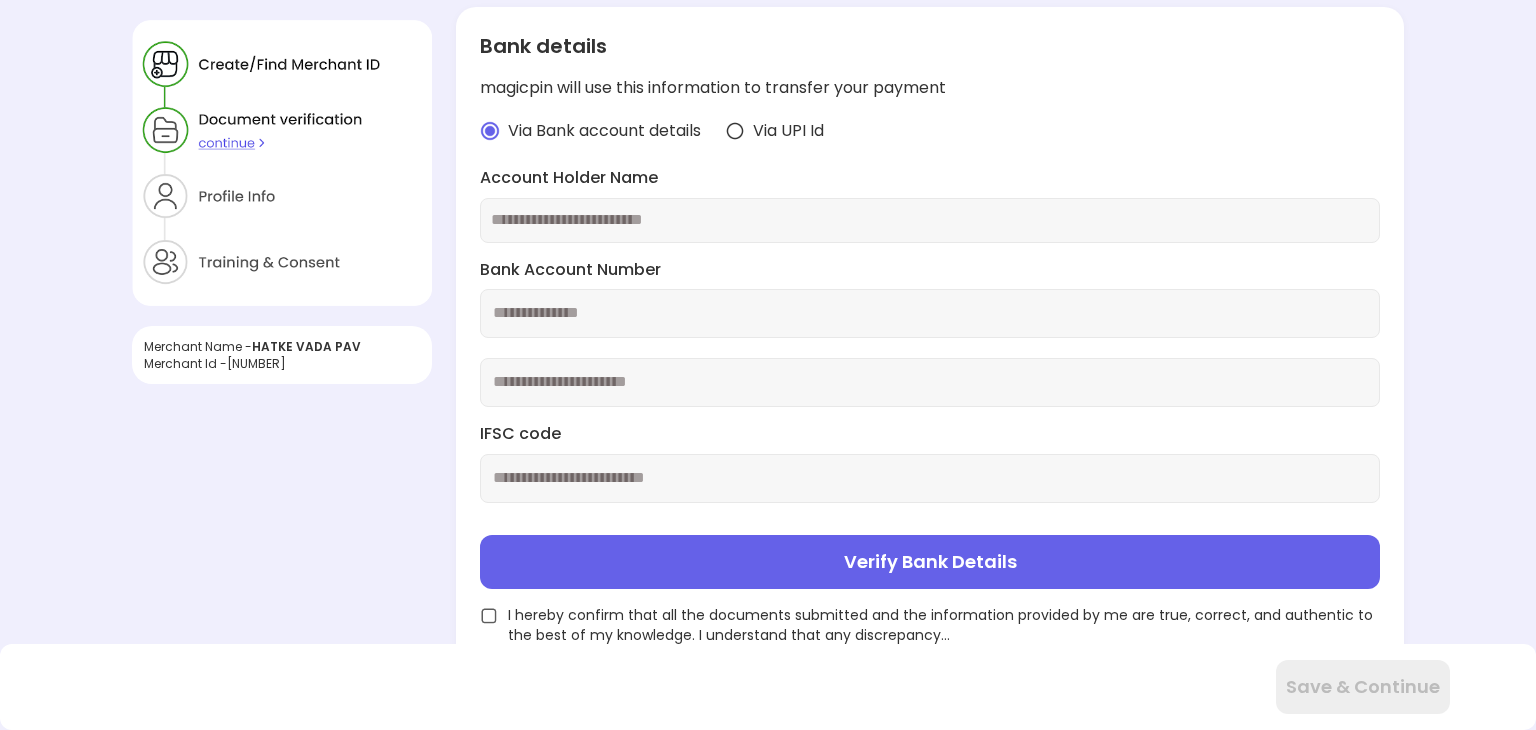 click at bounding box center [930, 220] 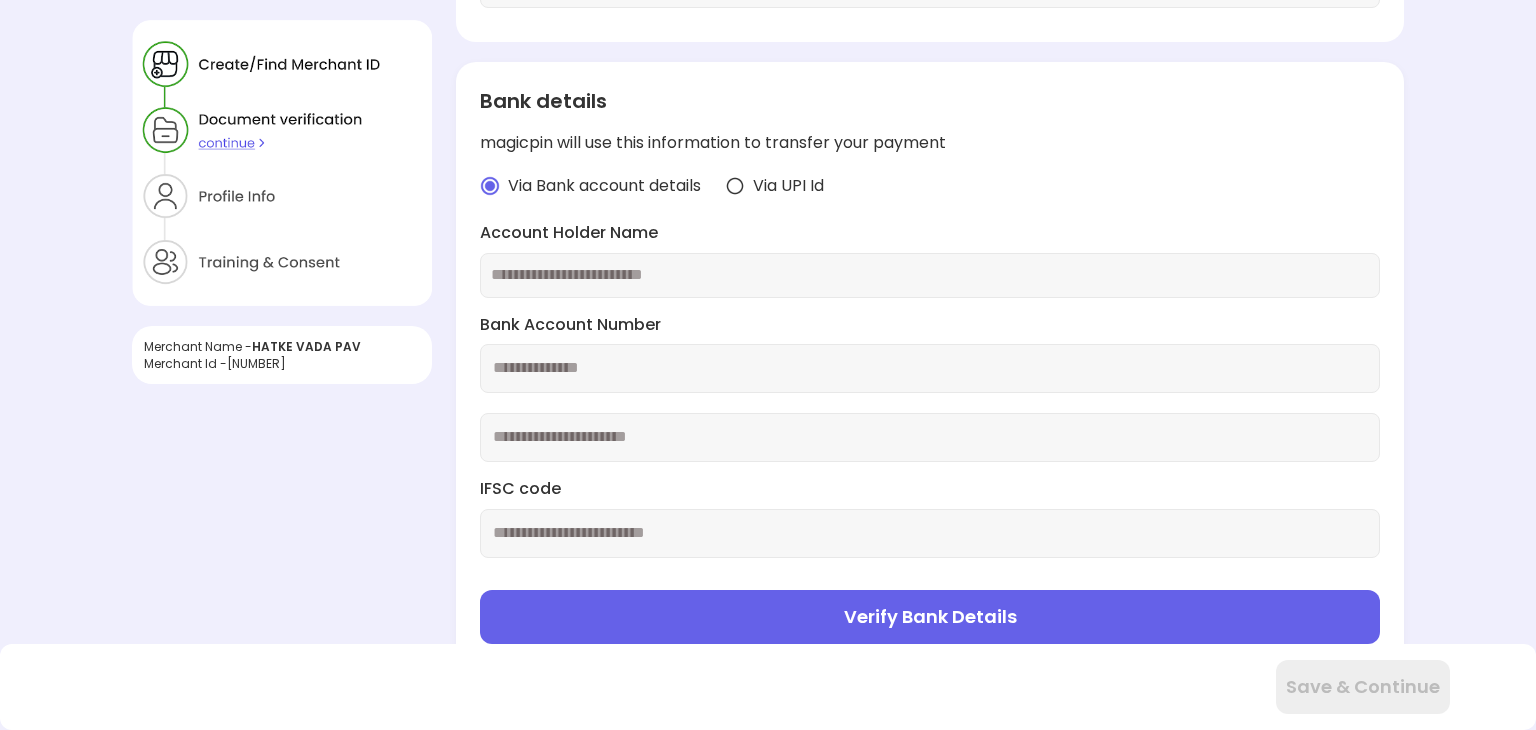 scroll, scrollTop: 491, scrollLeft: 0, axis: vertical 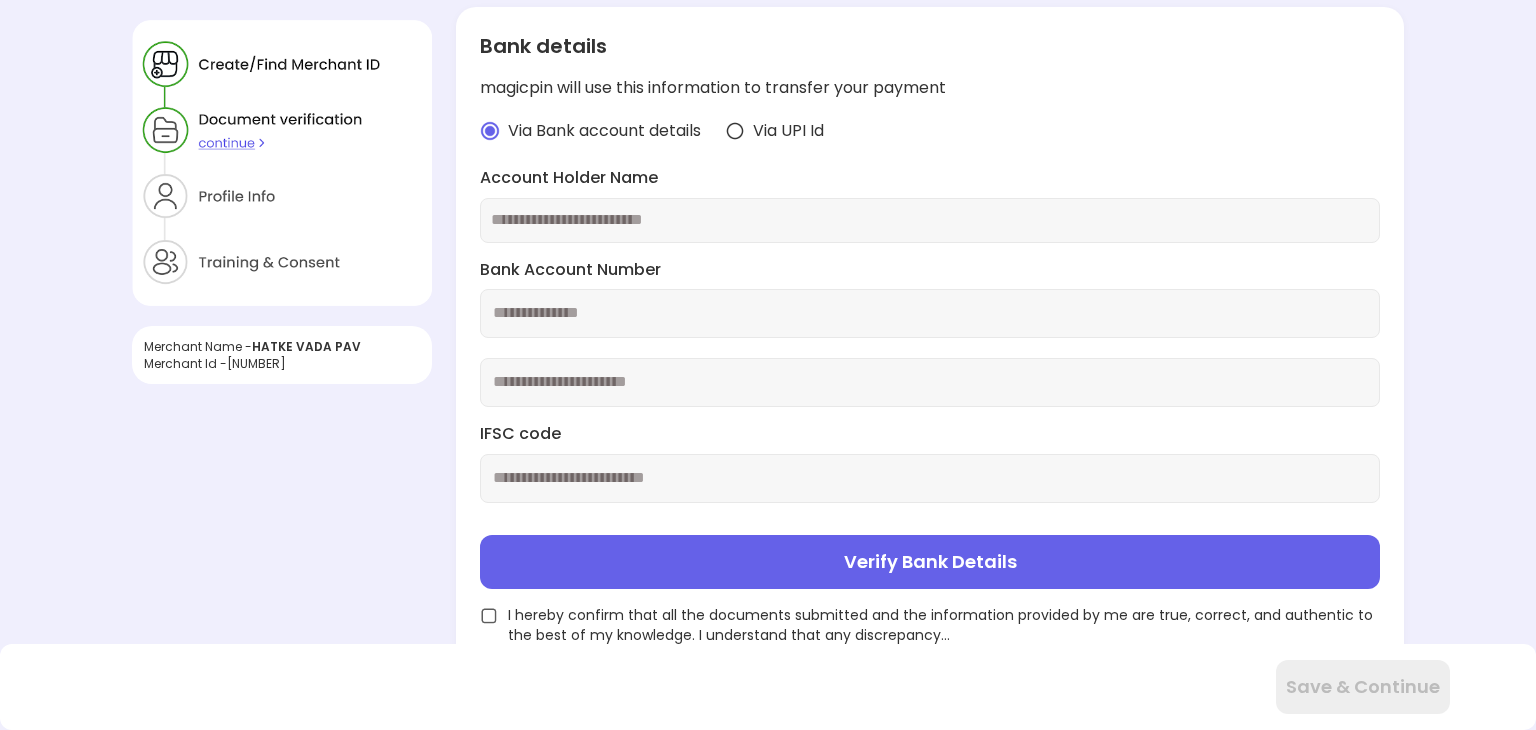 click at bounding box center [489, 616] 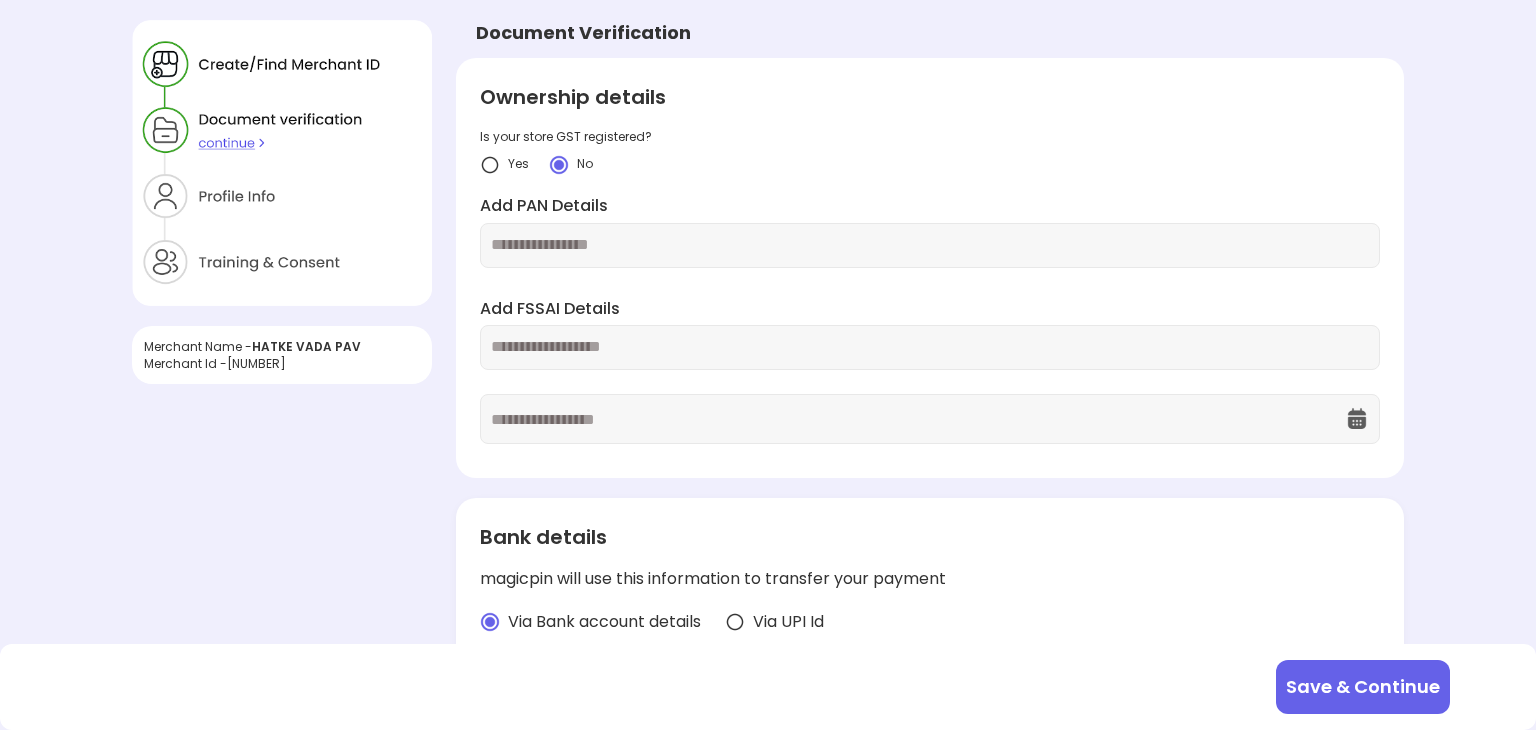 scroll, scrollTop: 80, scrollLeft: 0, axis: vertical 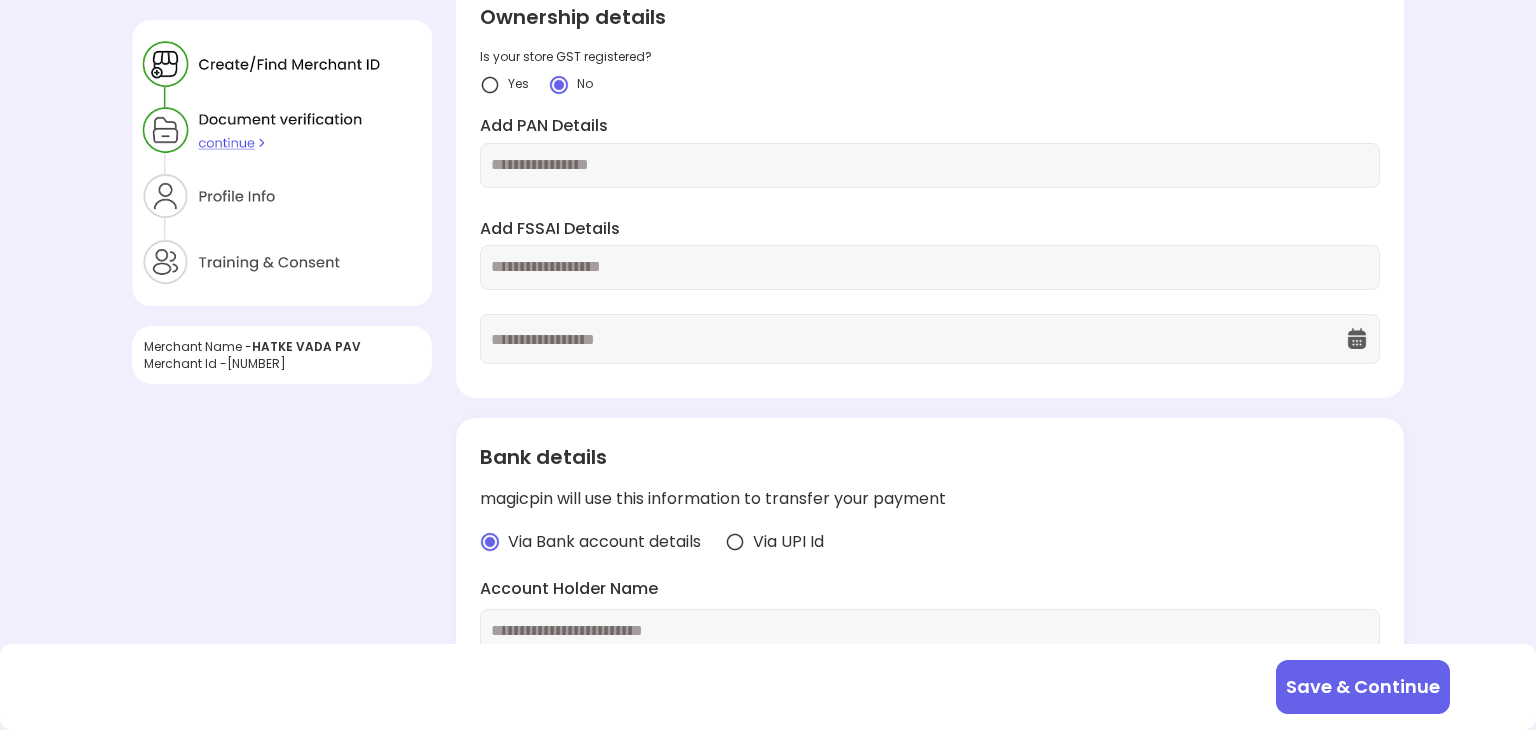 click at bounding box center [930, 165] 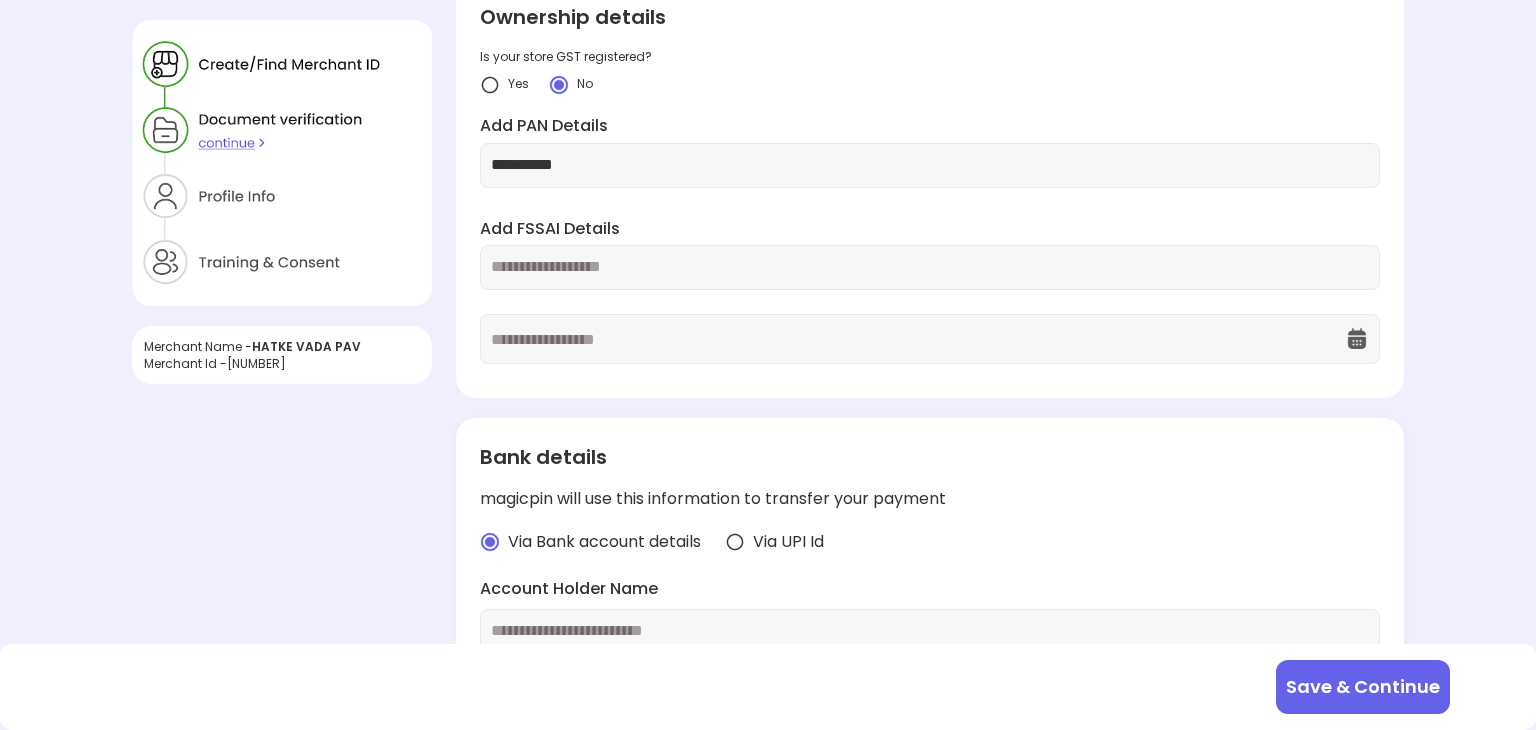 type on "**********" 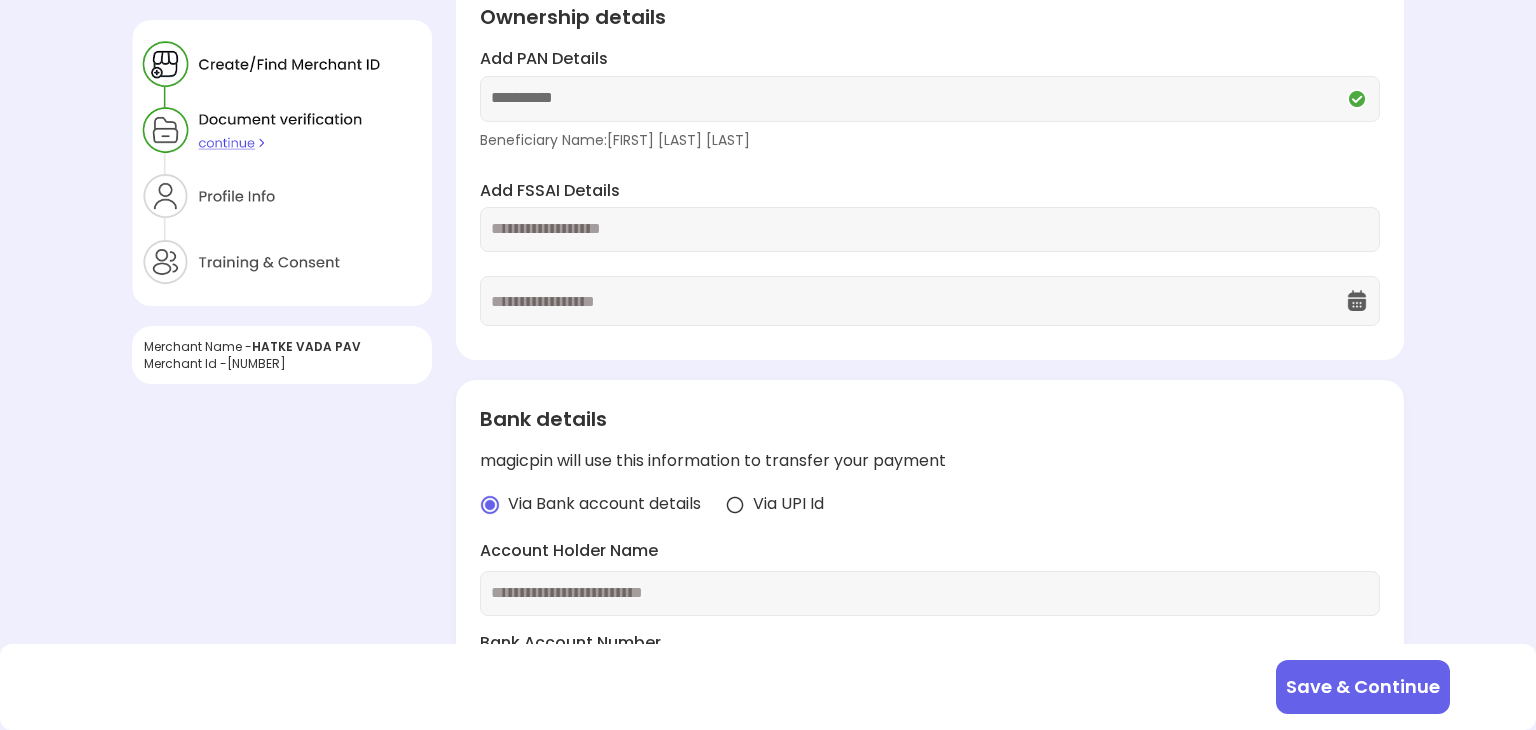 click at bounding box center [930, 229] 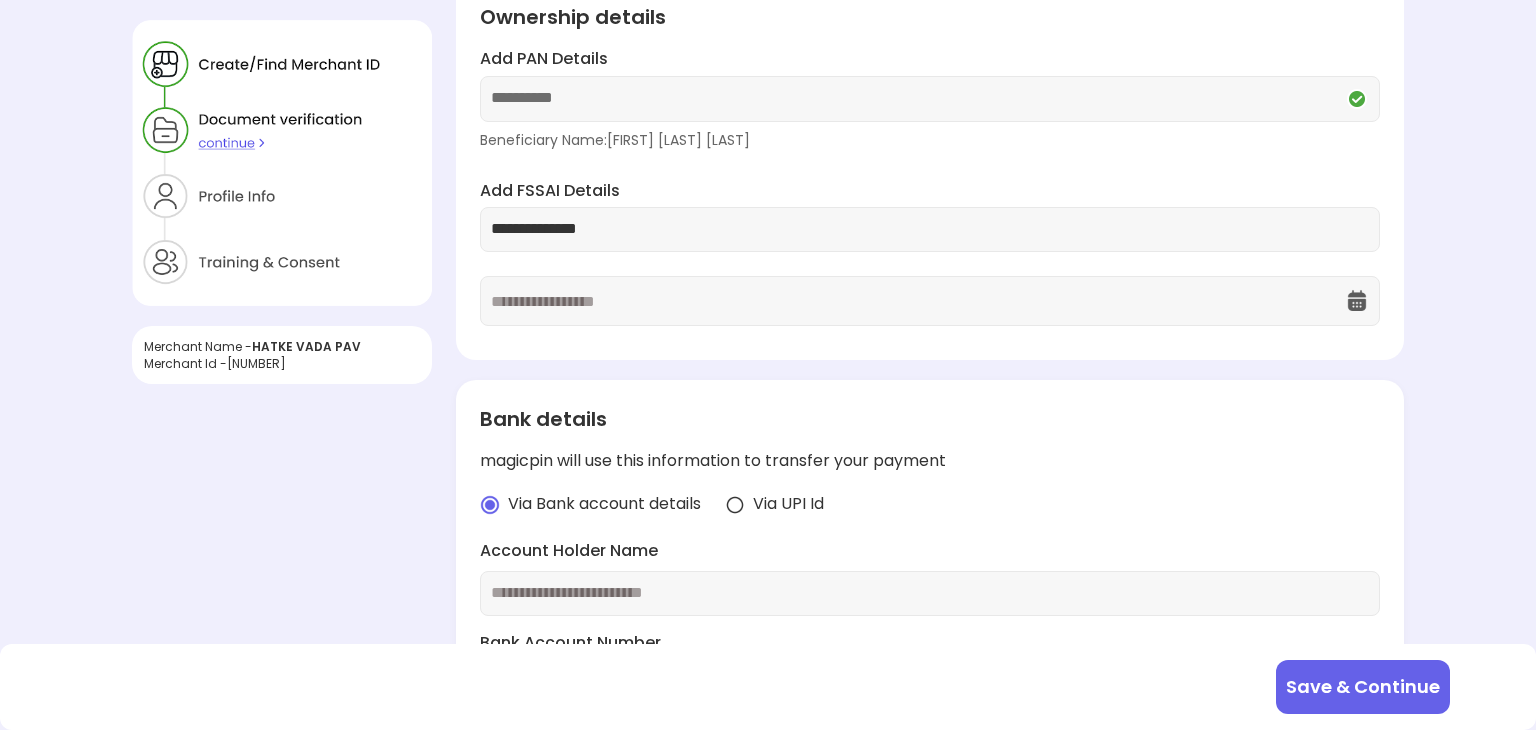 click at bounding box center (918, 301) 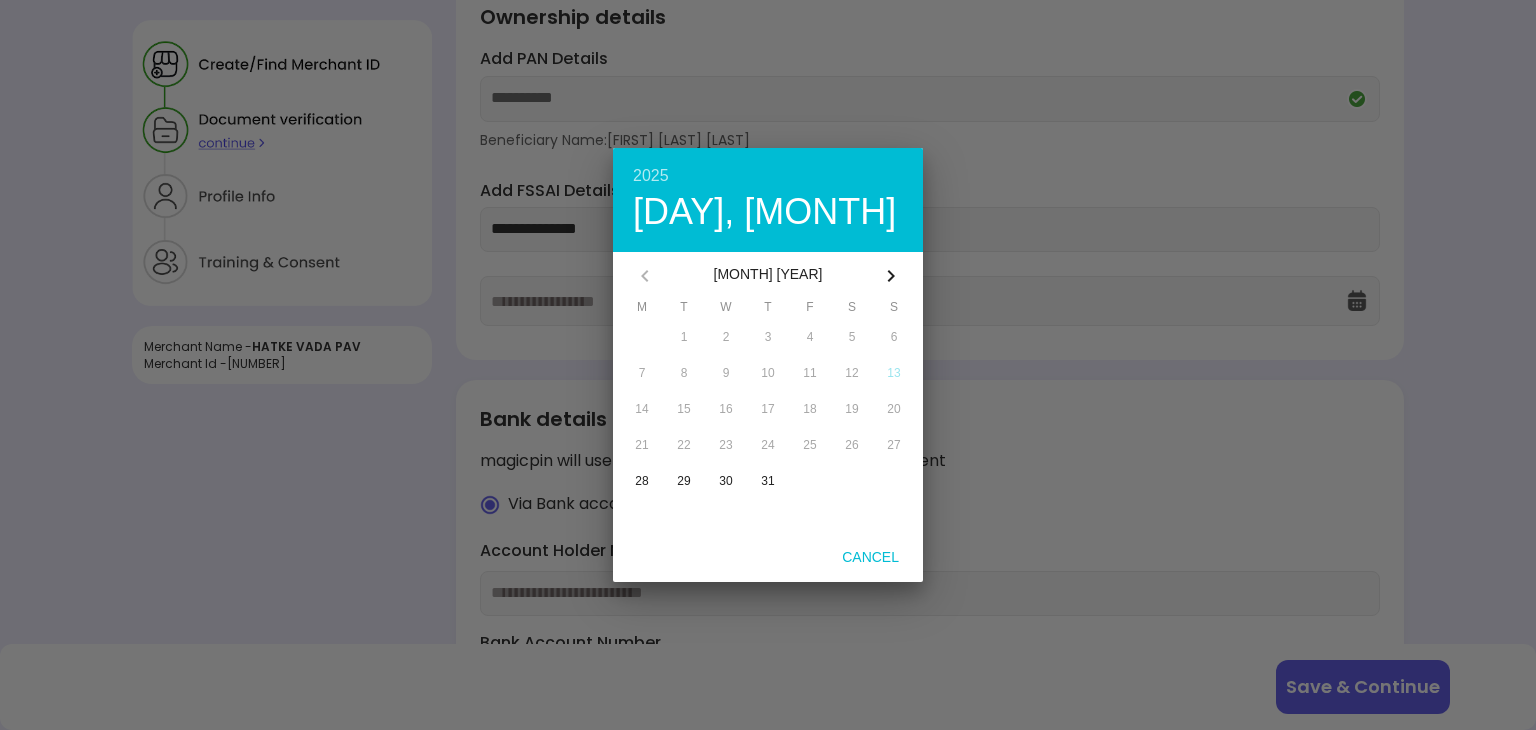 click on "2025" at bounding box center (768, 176) 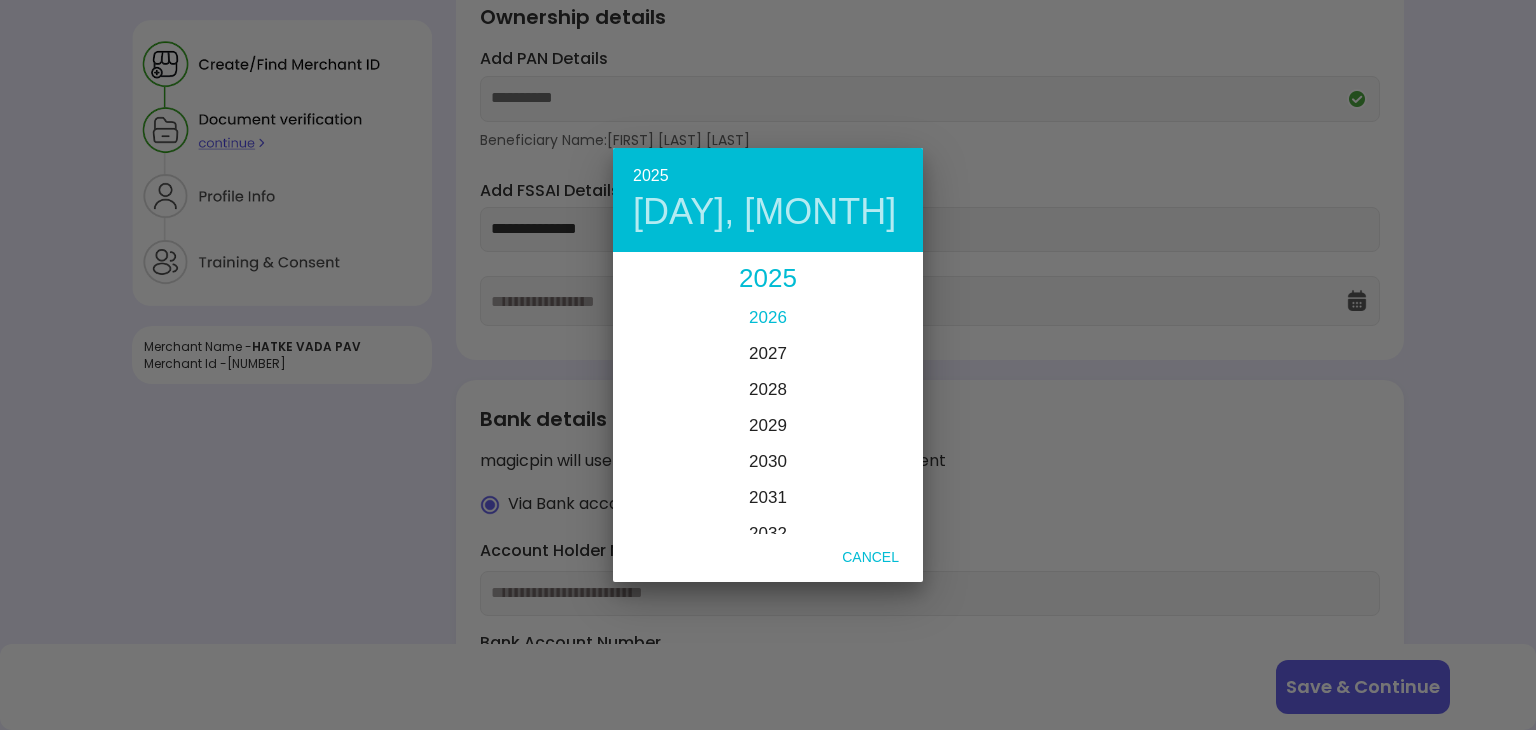 click on "2026" at bounding box center [768, 317] 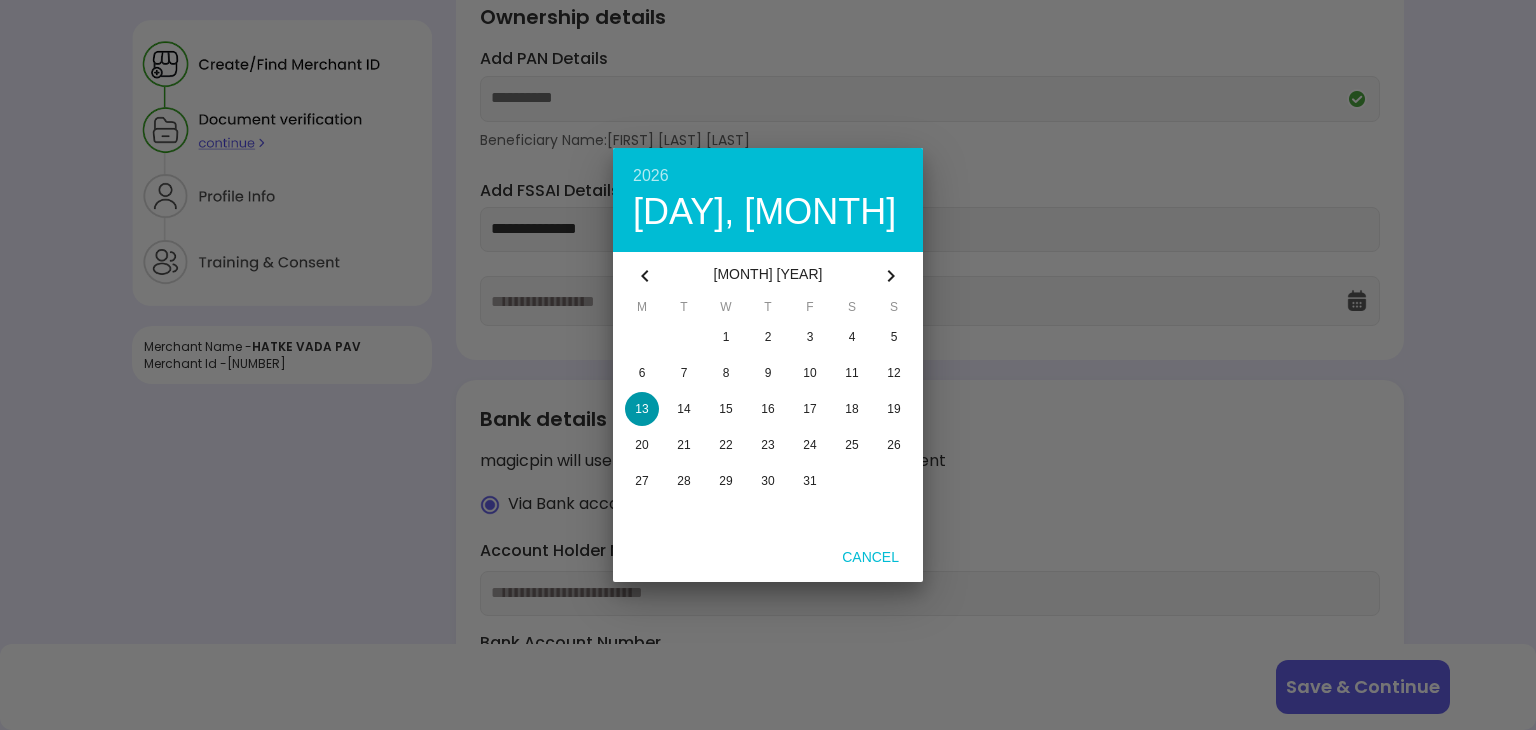 click 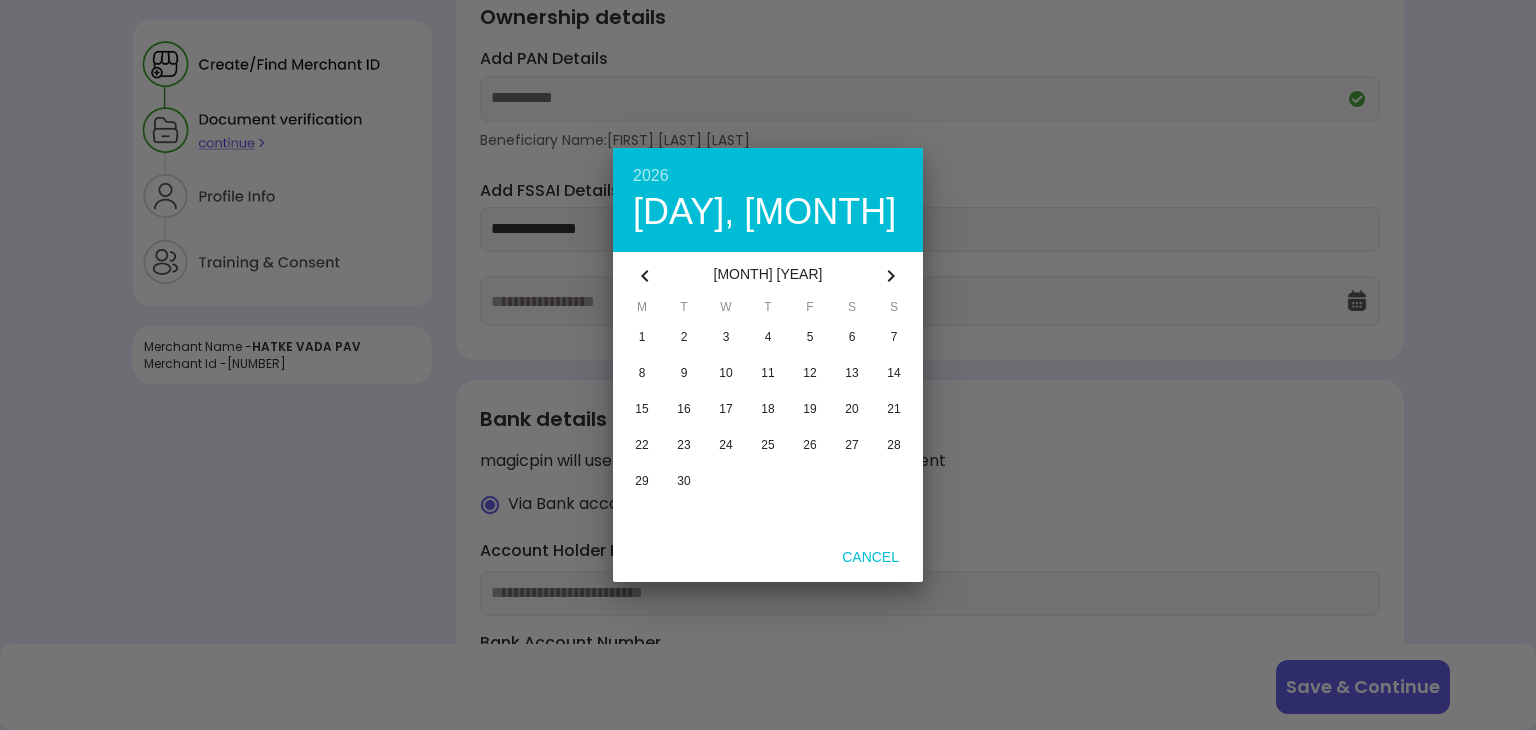 click 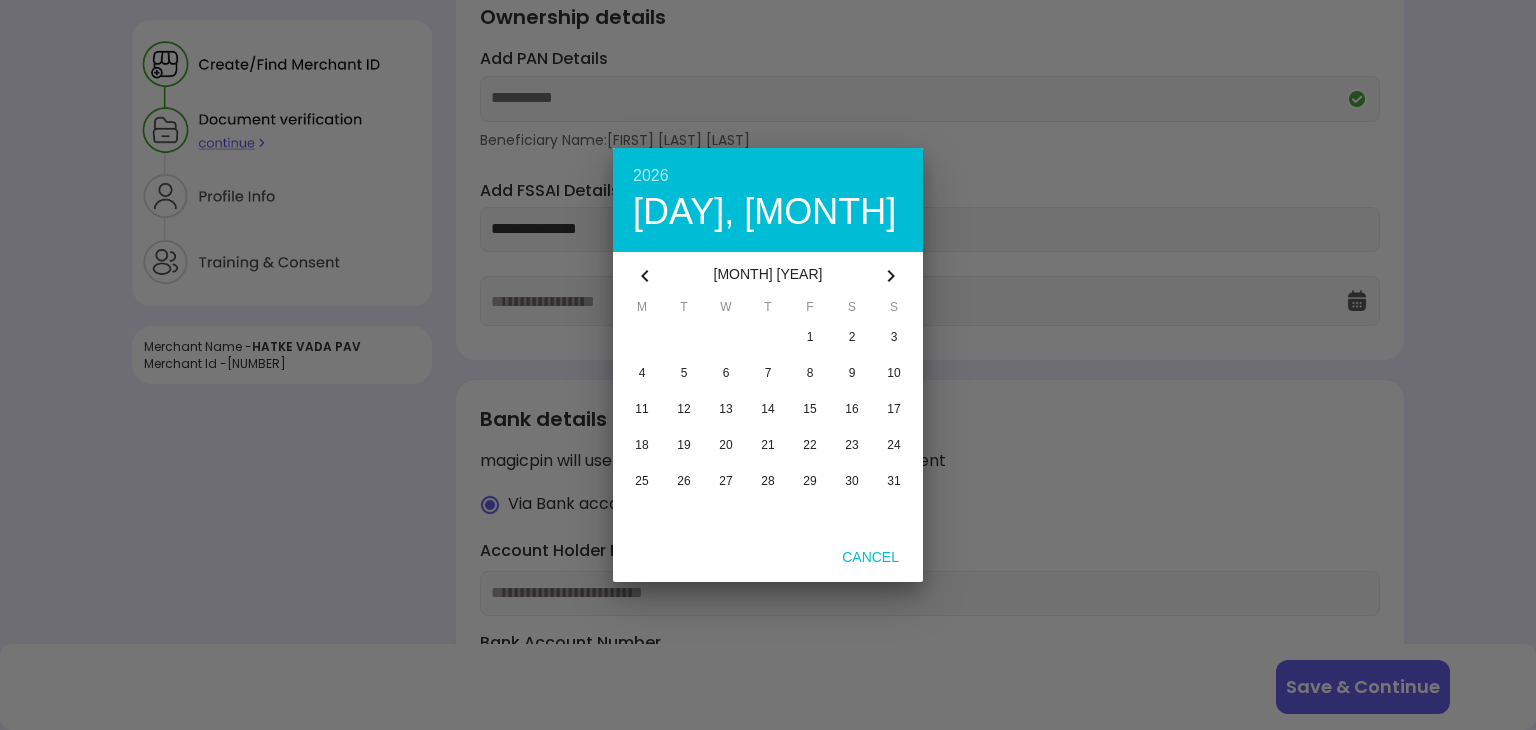 click 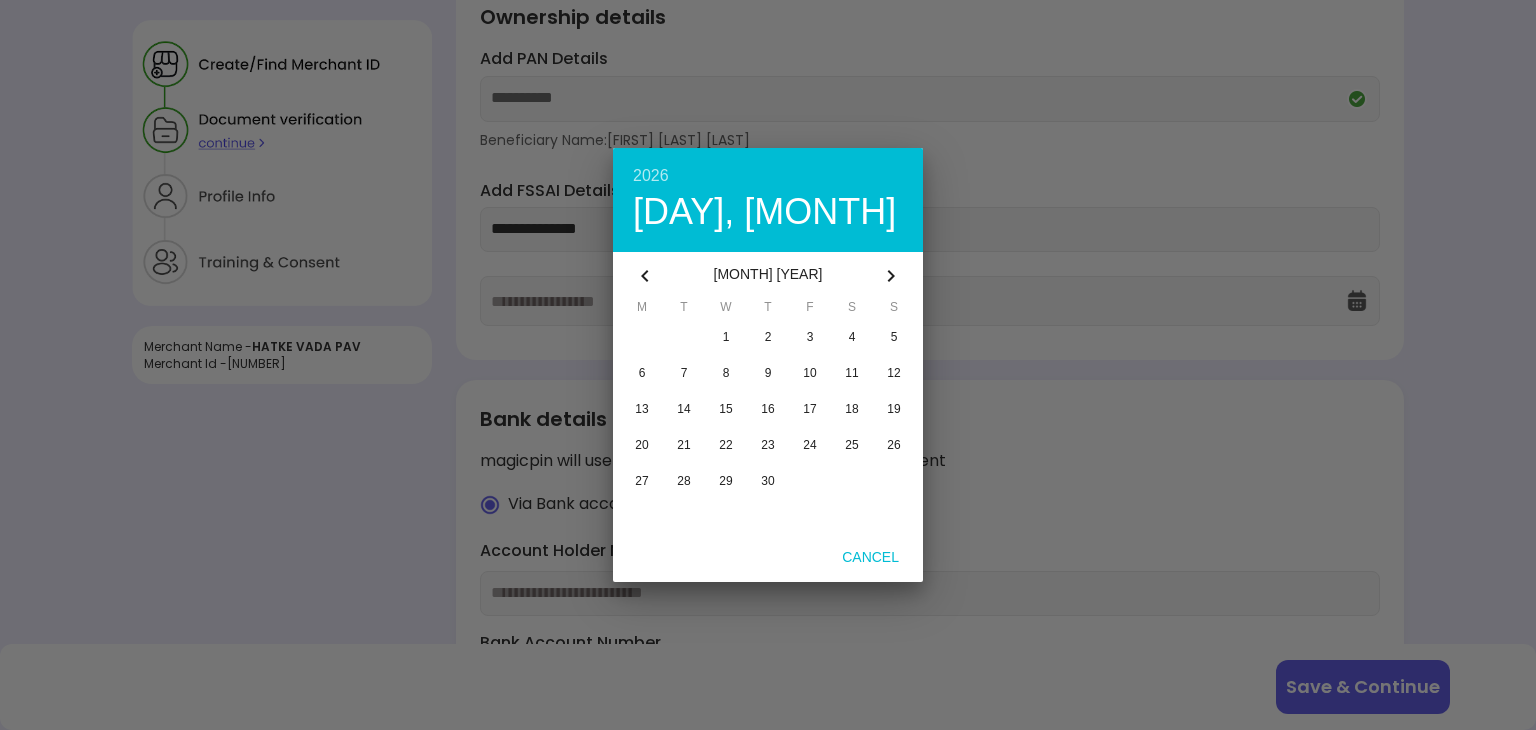 click 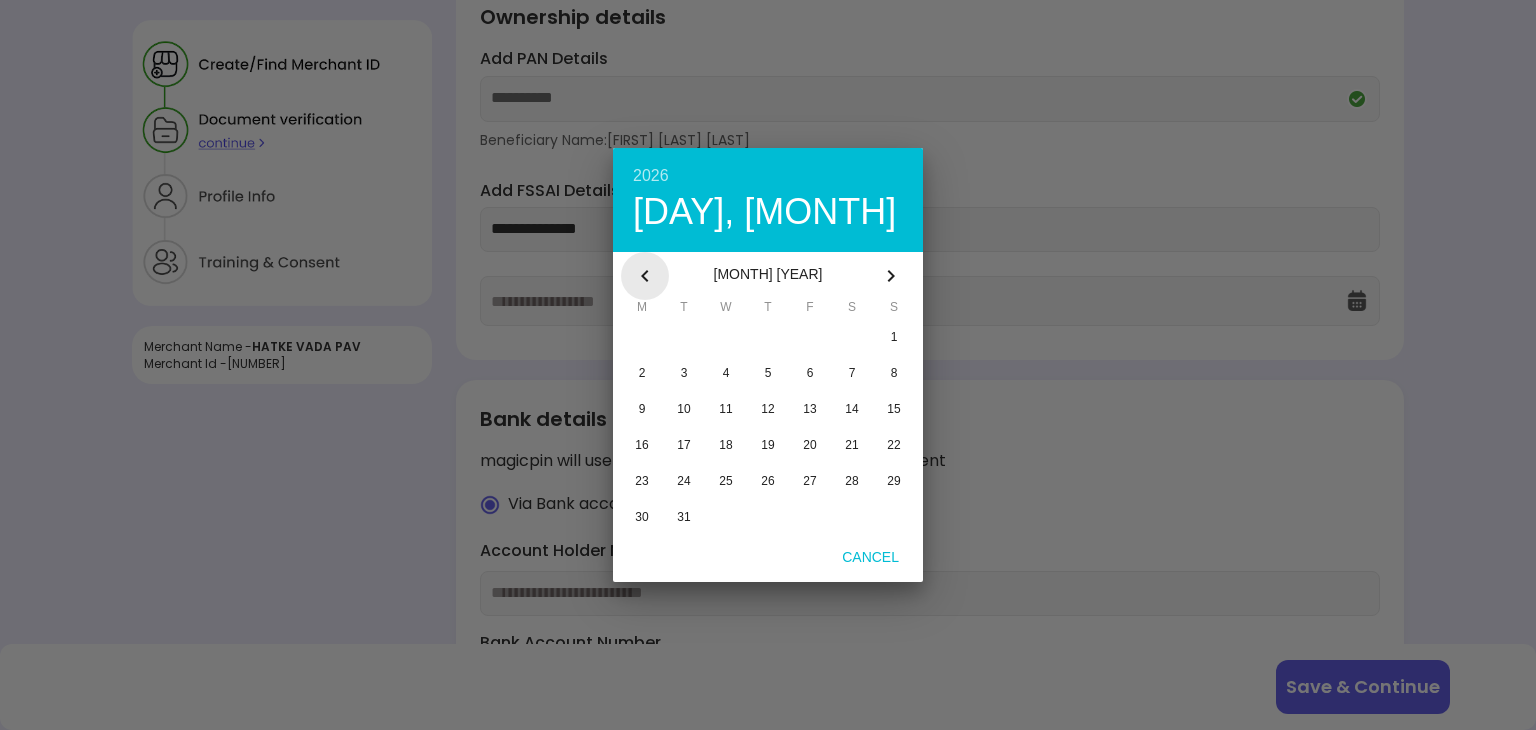 click 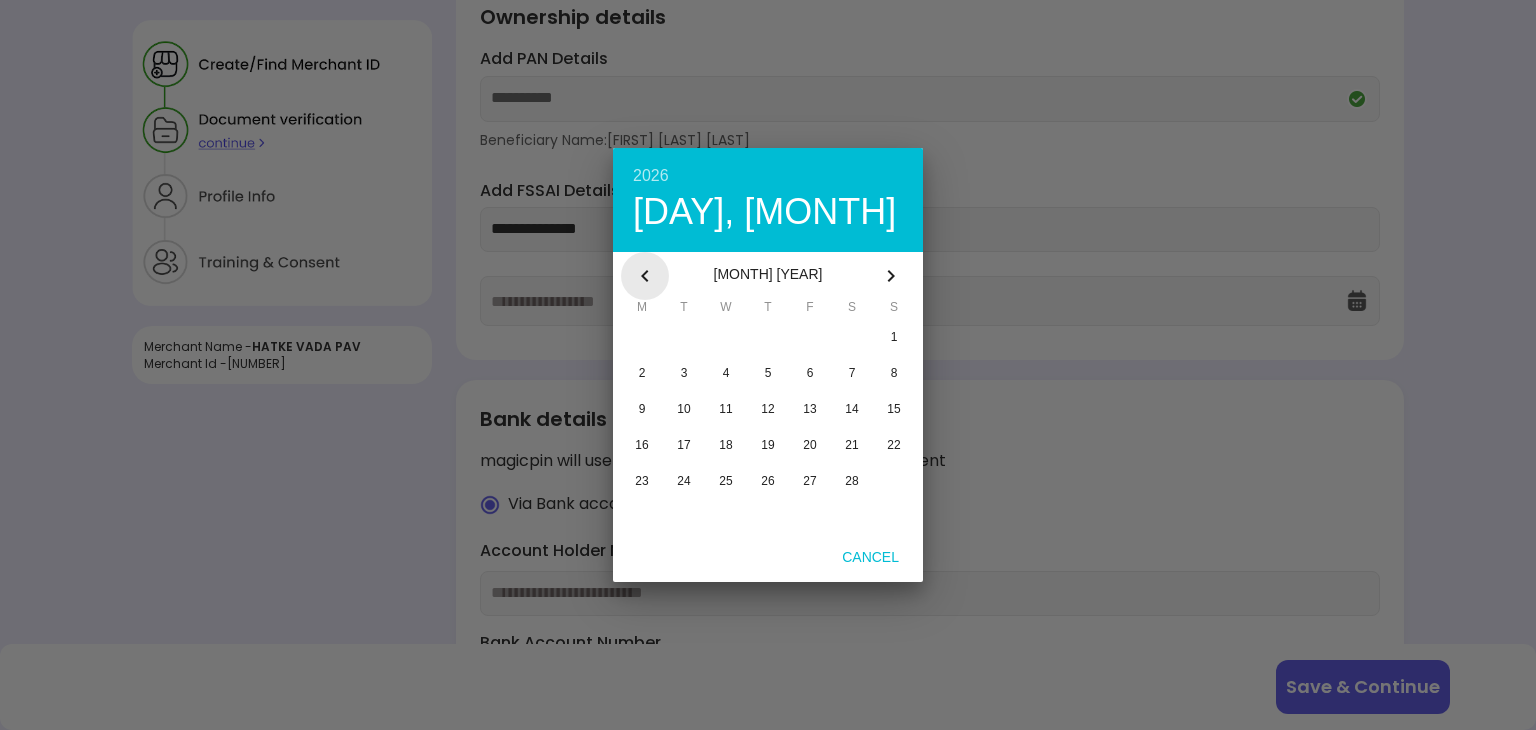 click 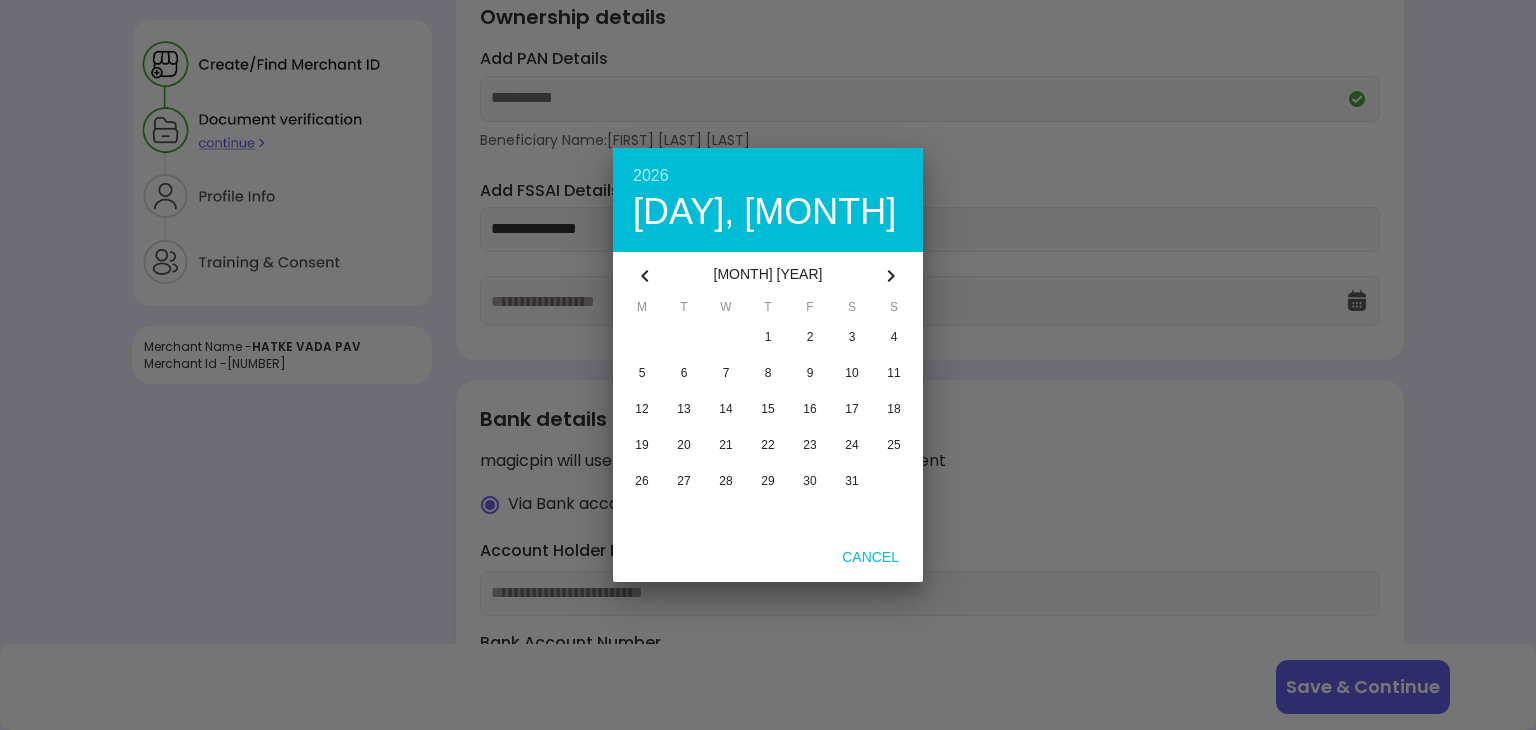 click on "[MONTH] [YEAR]" at bounding box center [768, 276] 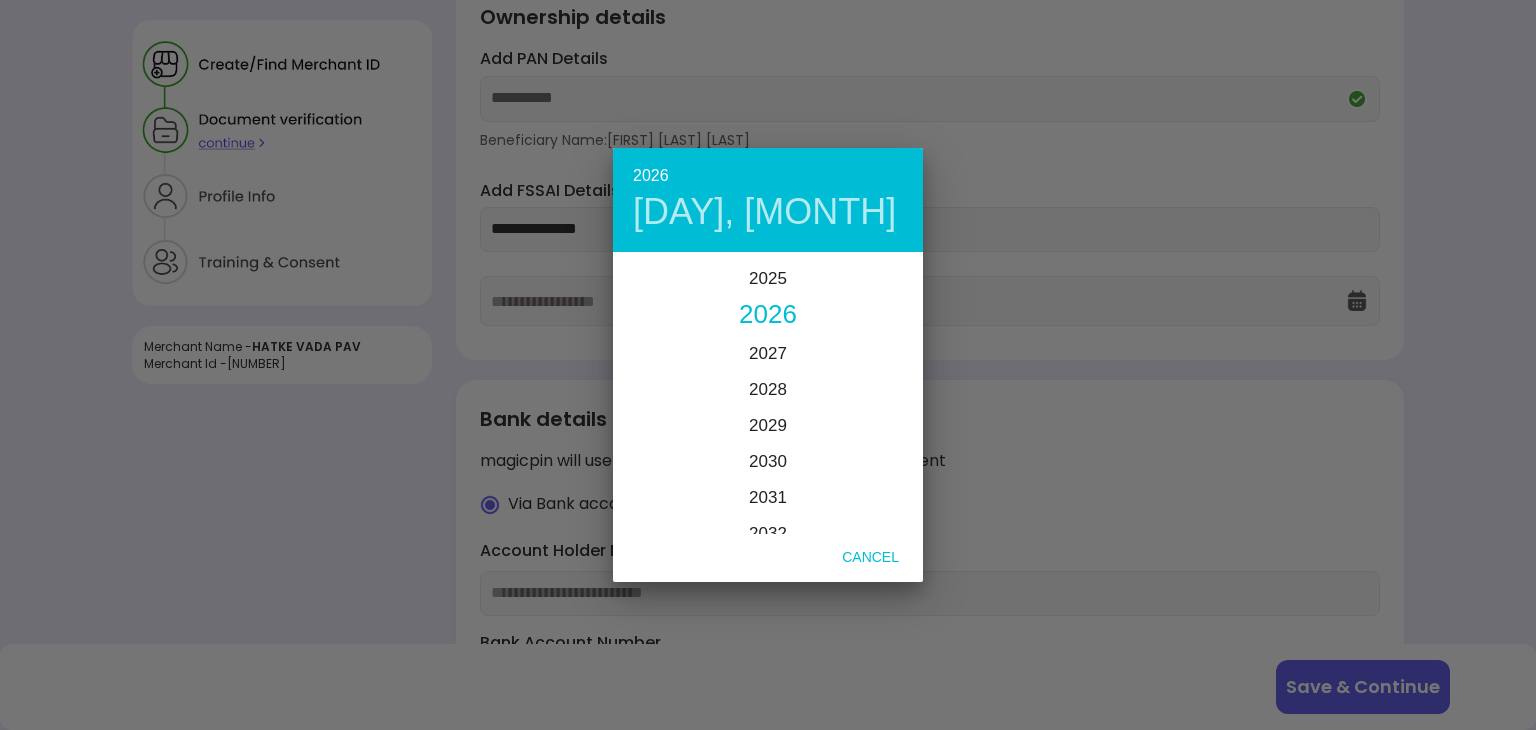 click on "2026" at bounding box center (768, 314) 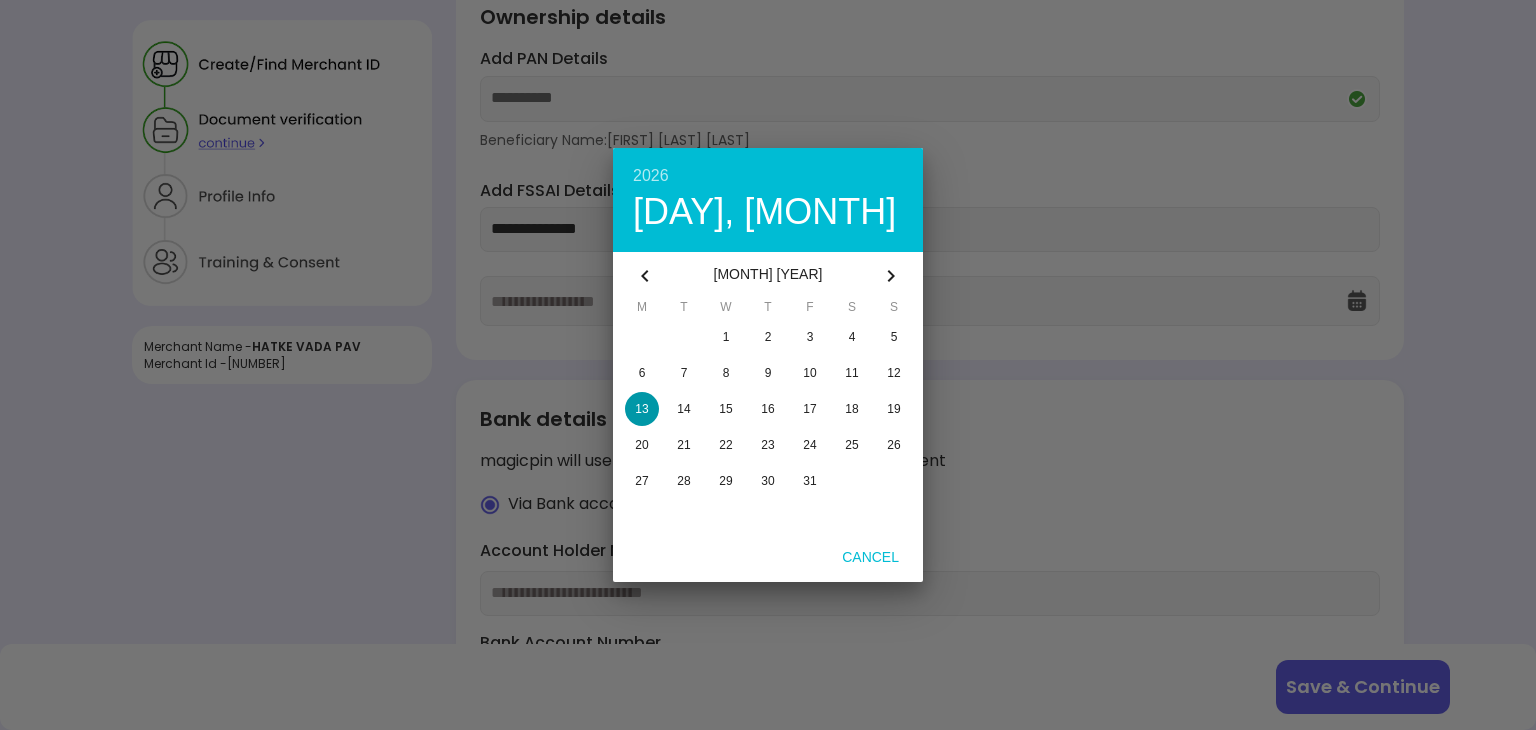 click at bounding box center [891, 276] 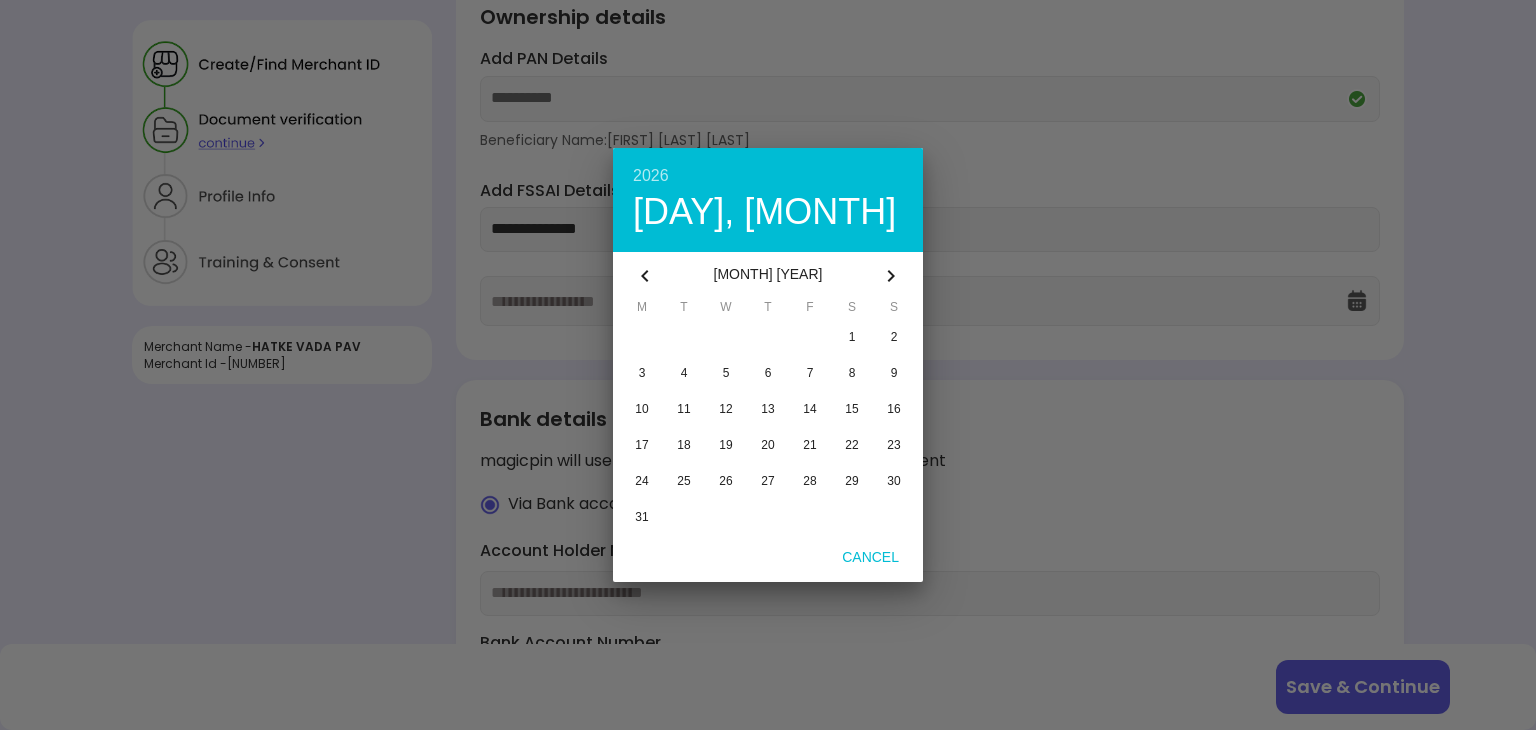 click 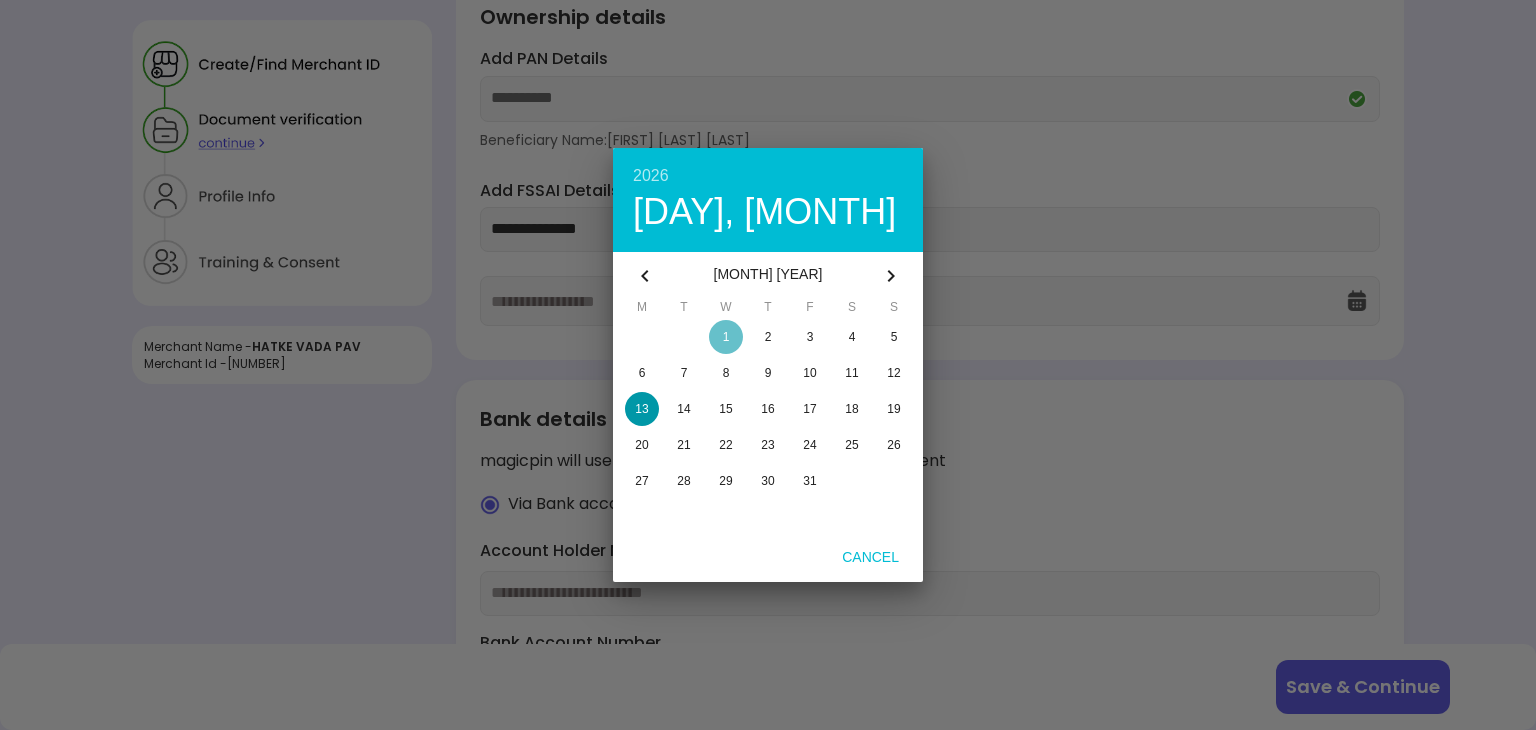 click on "1" at bounding box center [726, 337] 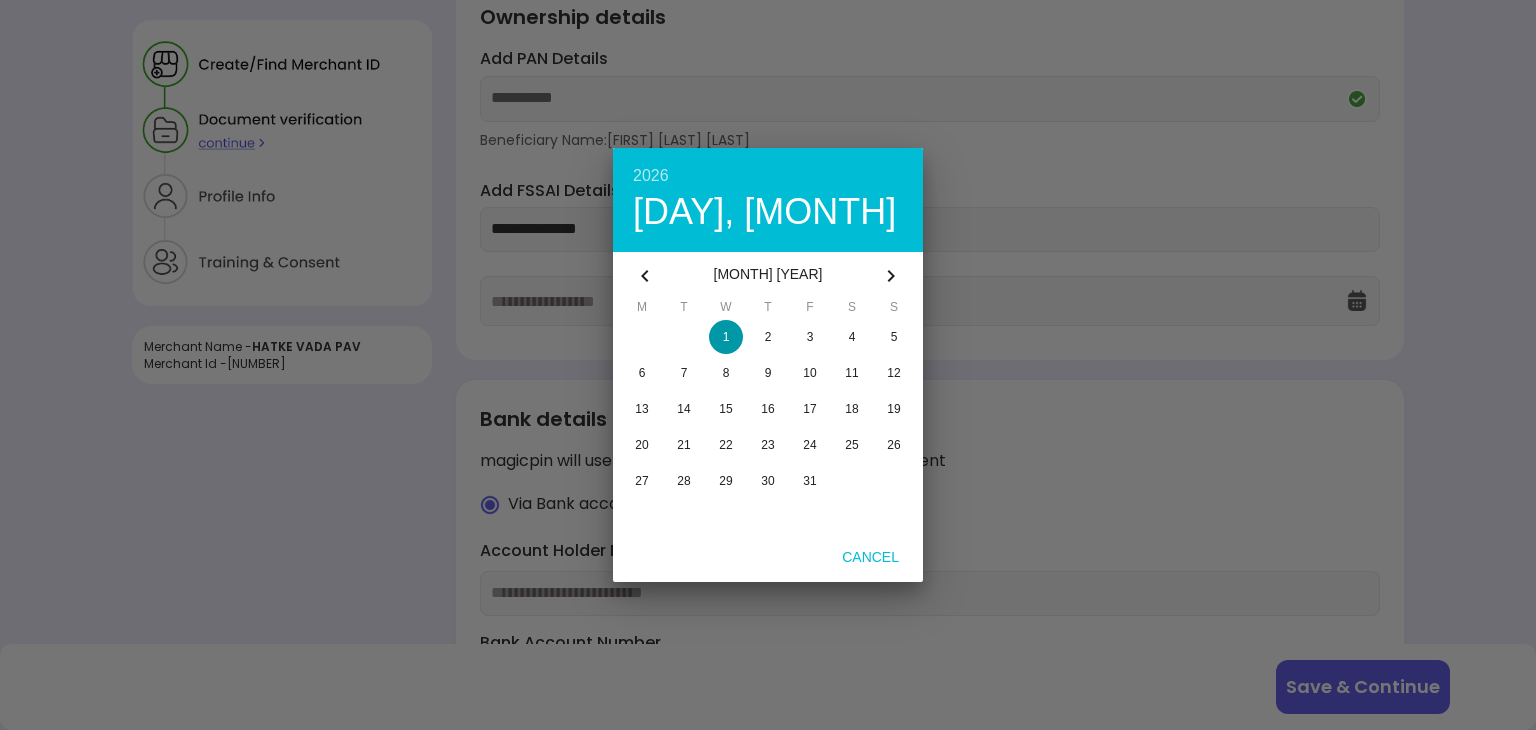 type on "**********" 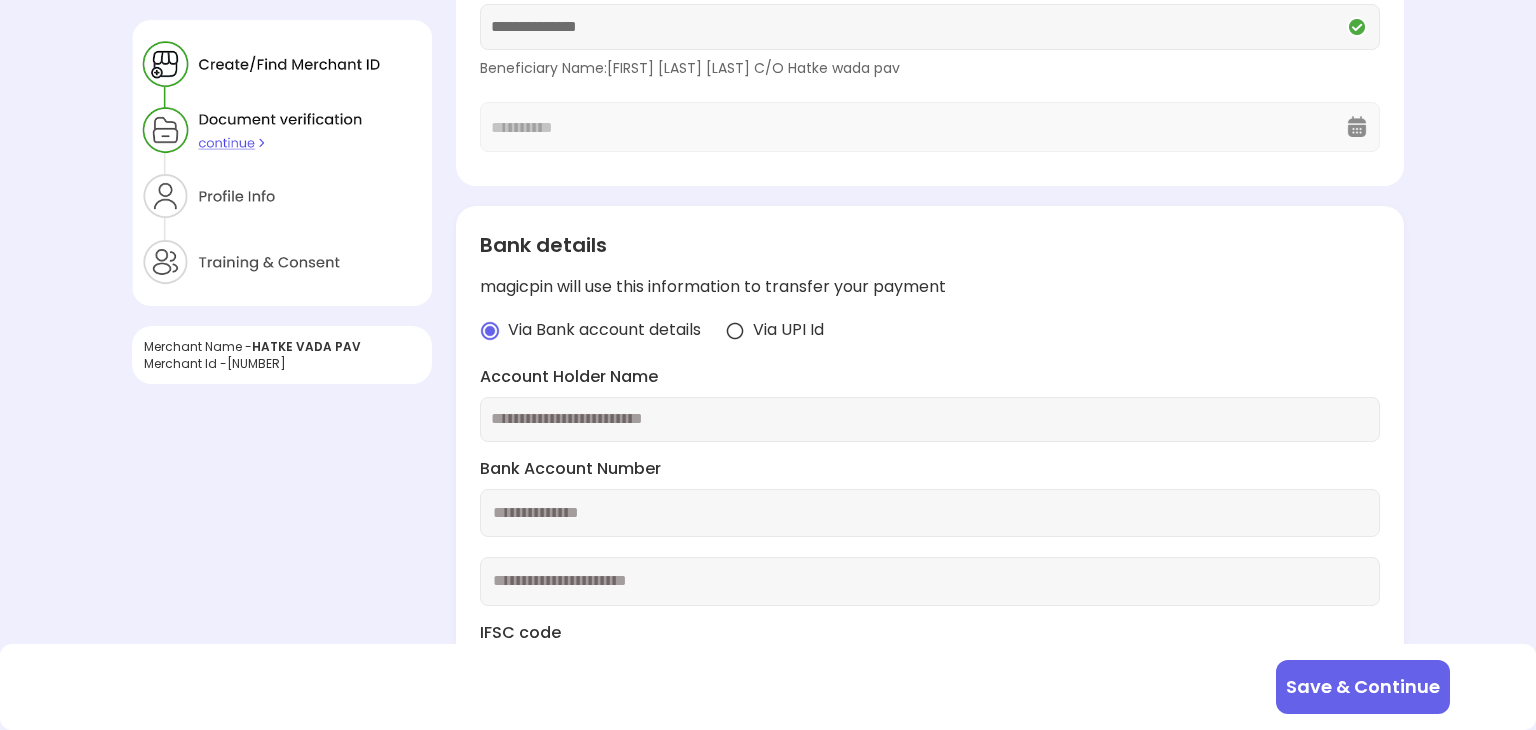 scroll, scrollTop: 482, scrollLeft: 0, axis: vertical 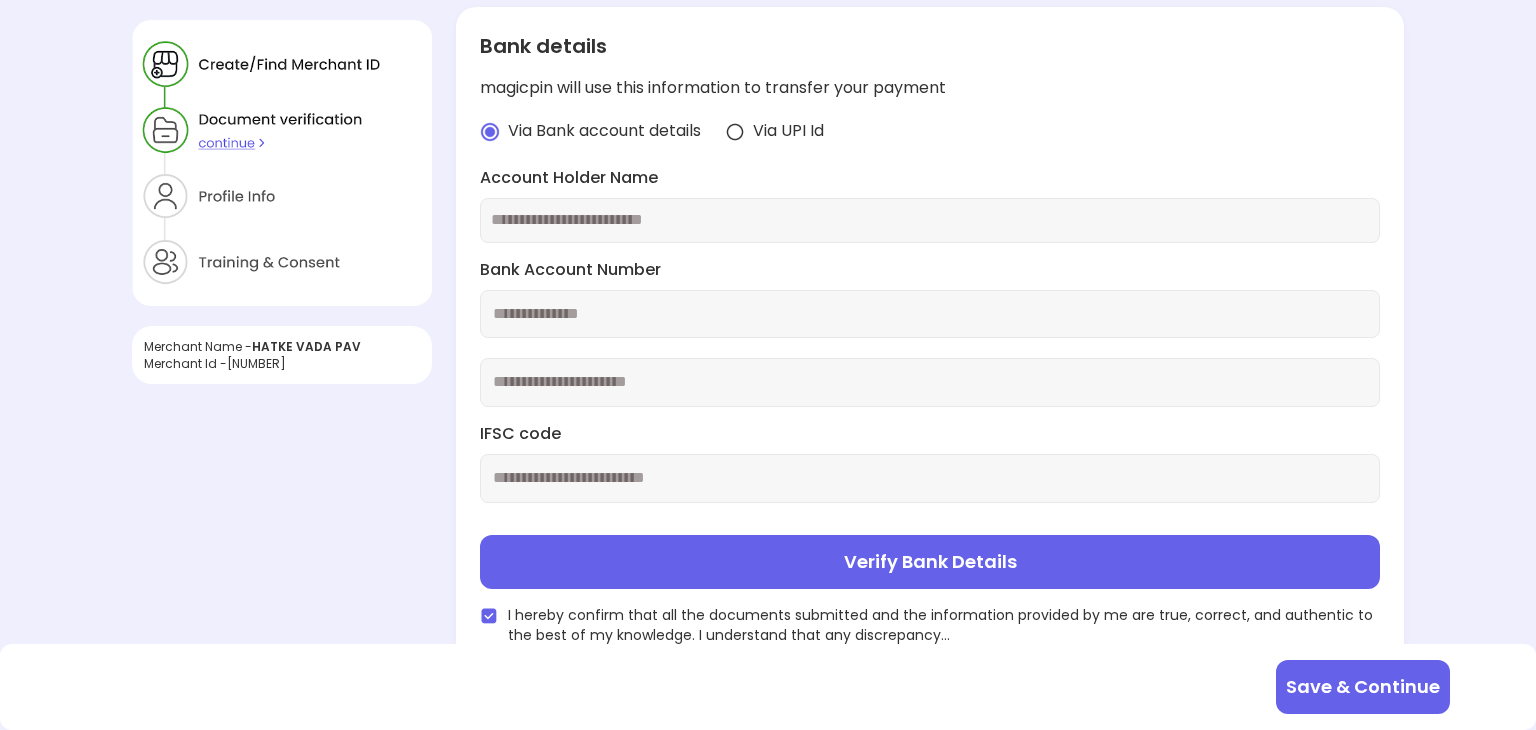 click at bounding box center [930, 220] 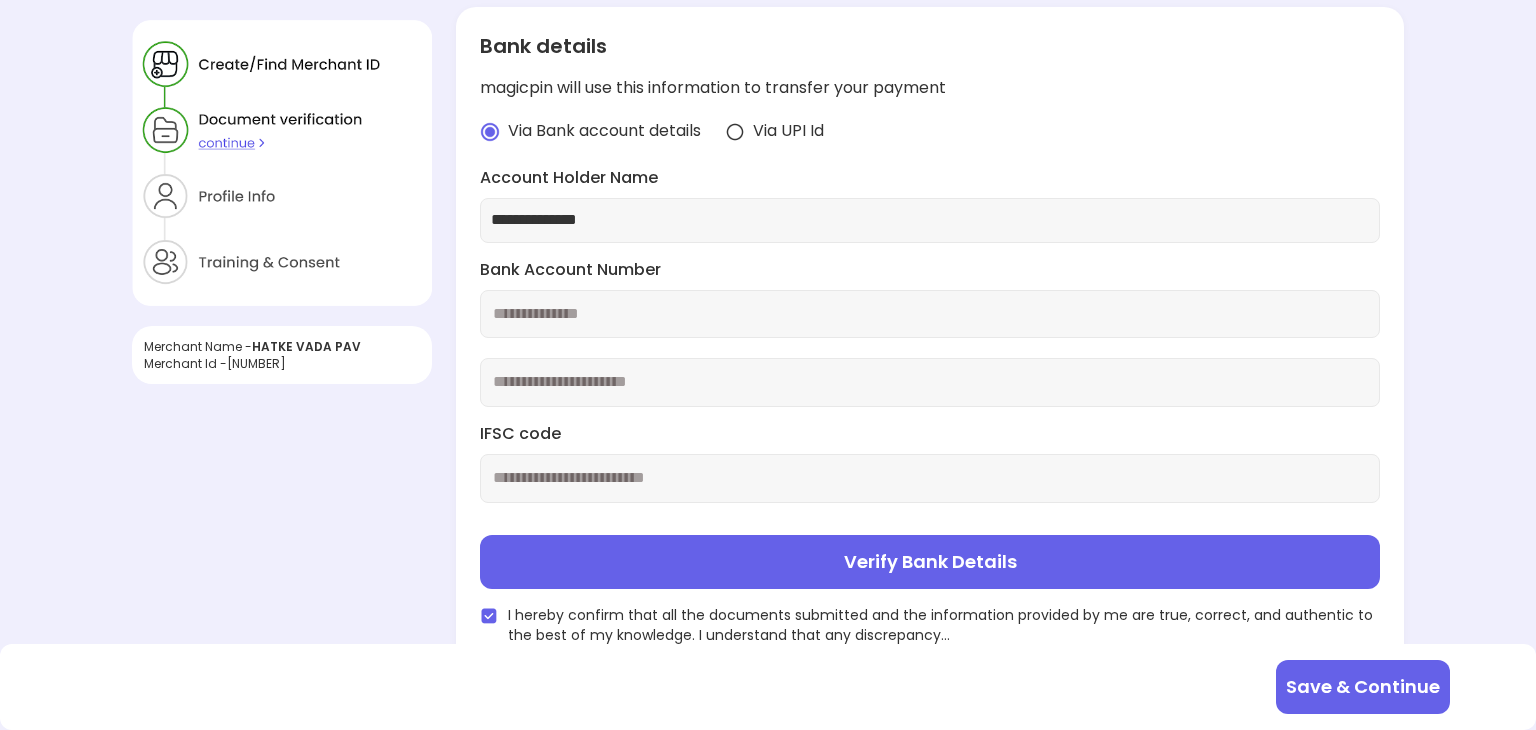 type 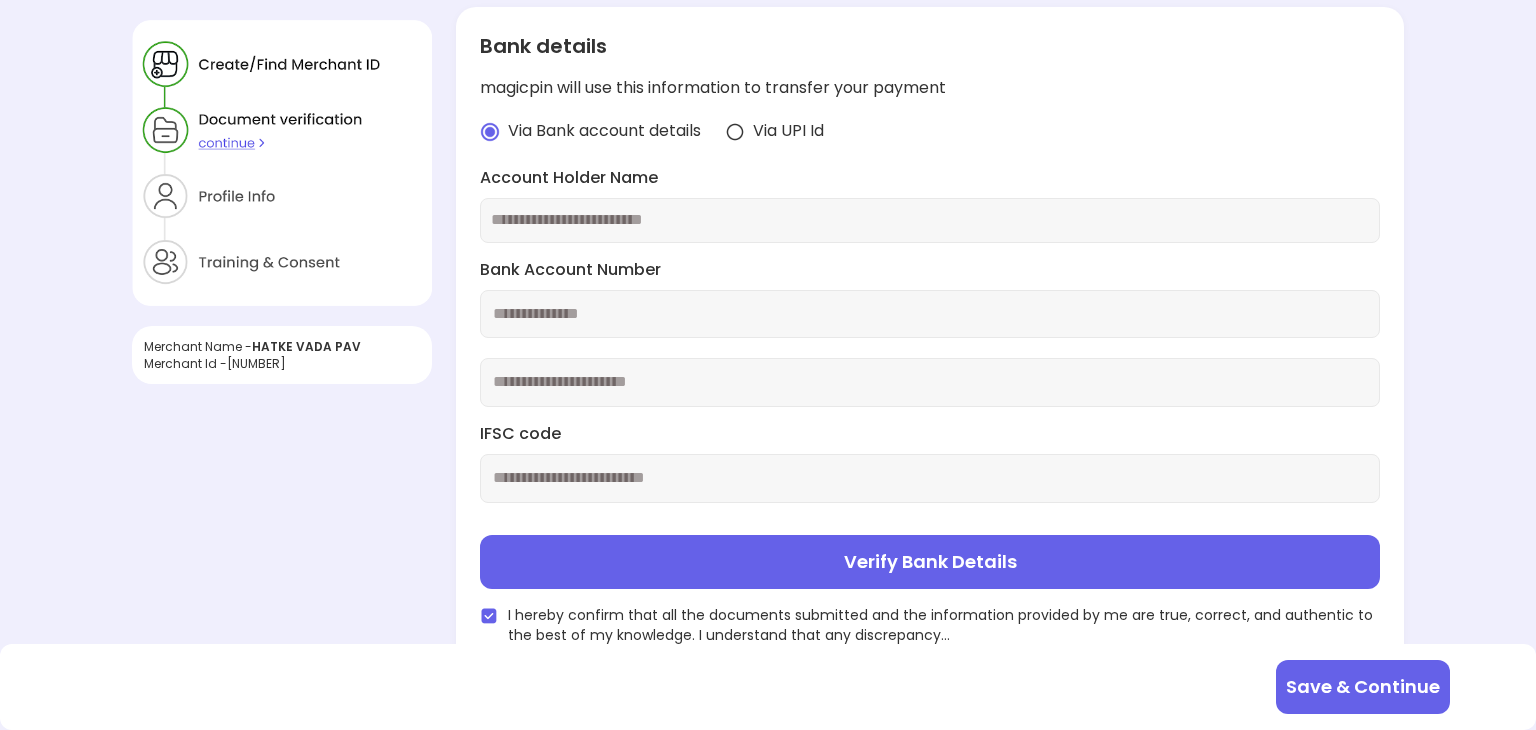 click at bounding box center [930, 314] 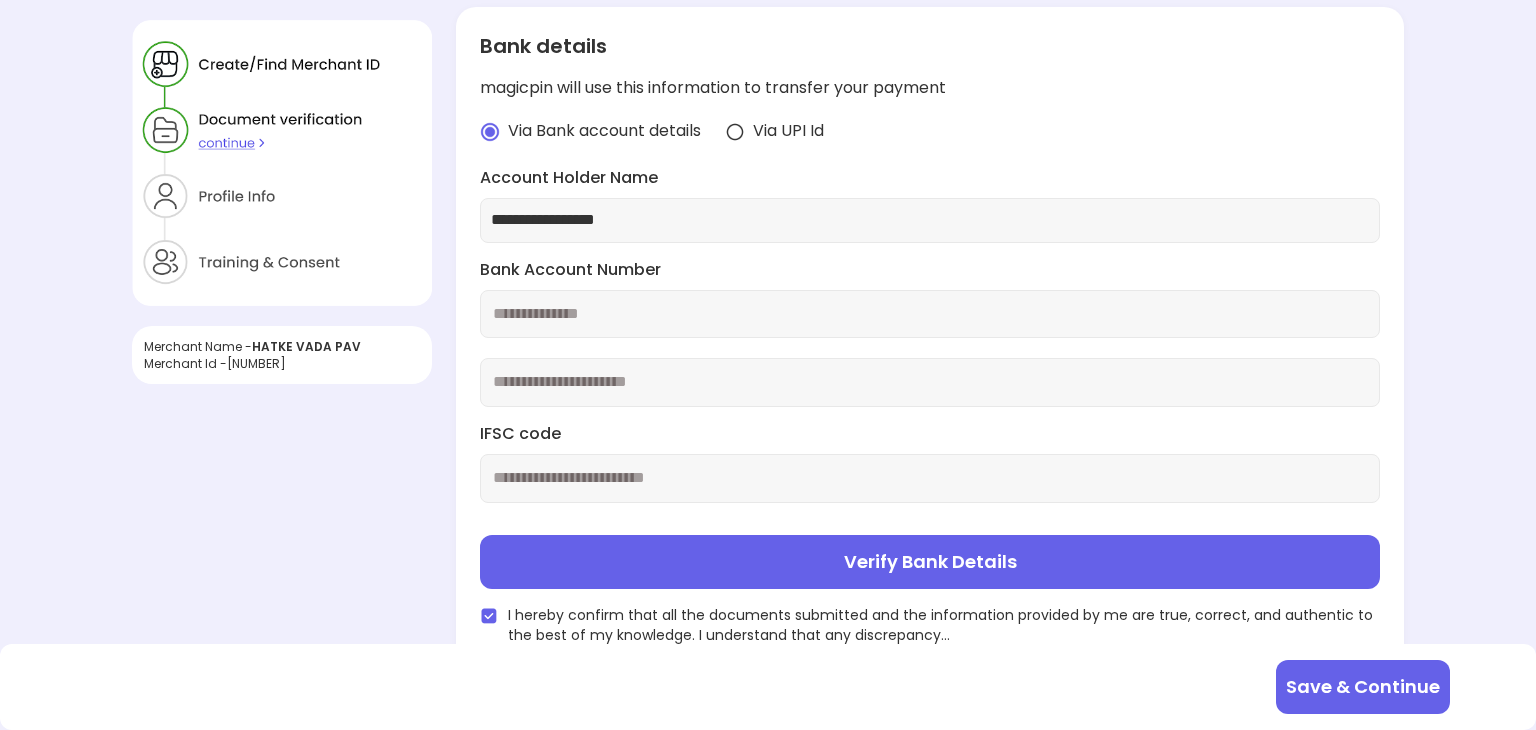 type on "**********" 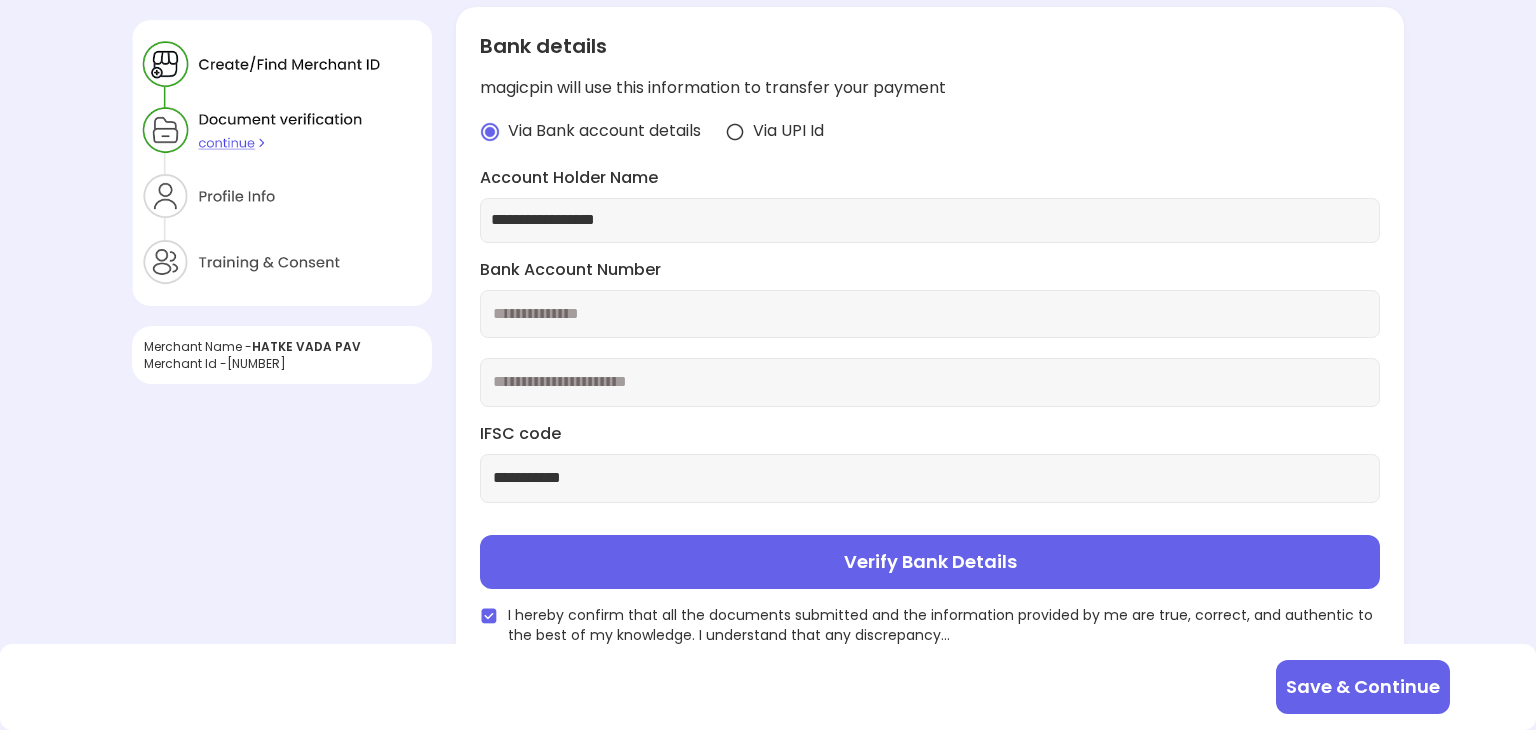 type on "**********" 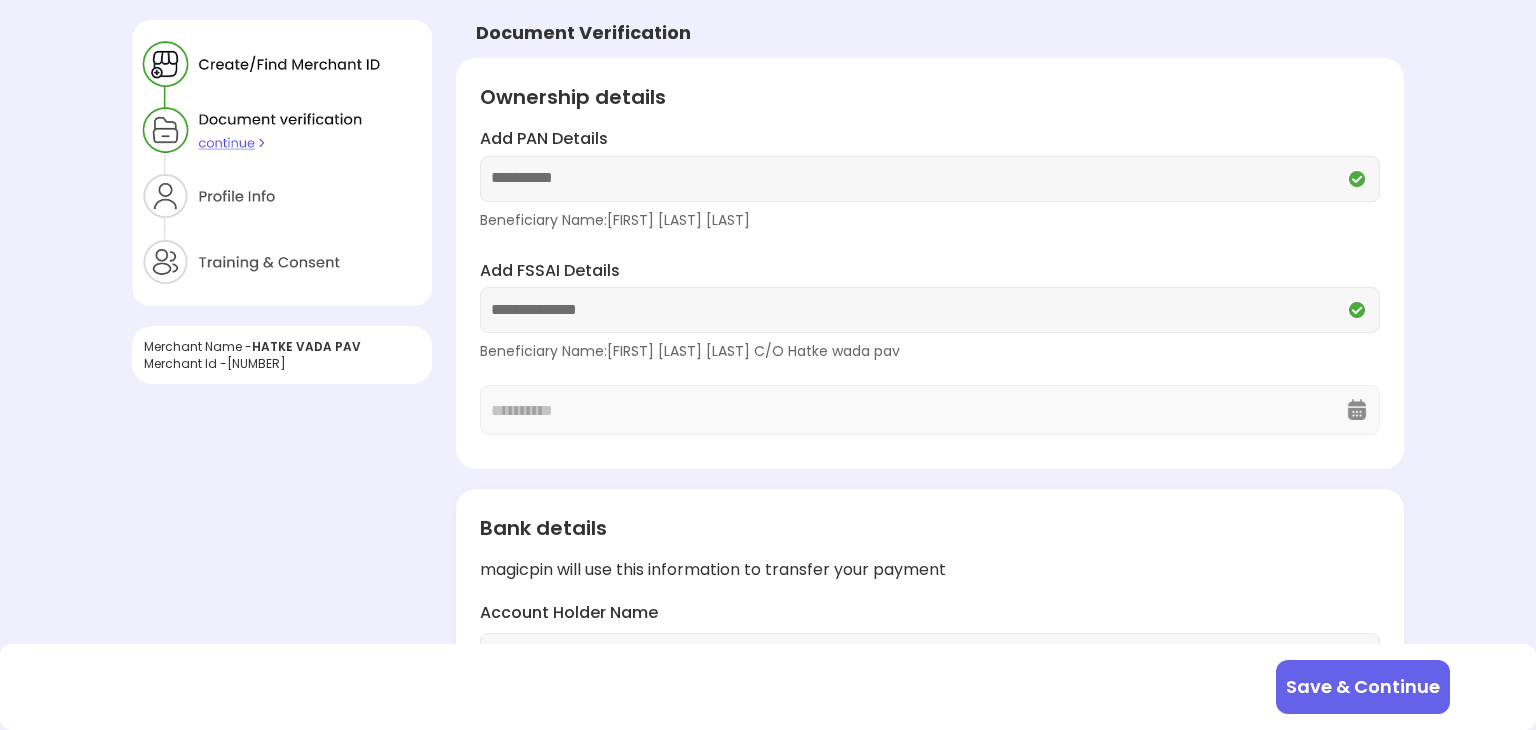 scroll, scrollTop: 310, scrollLeft: 0, axis: vertical 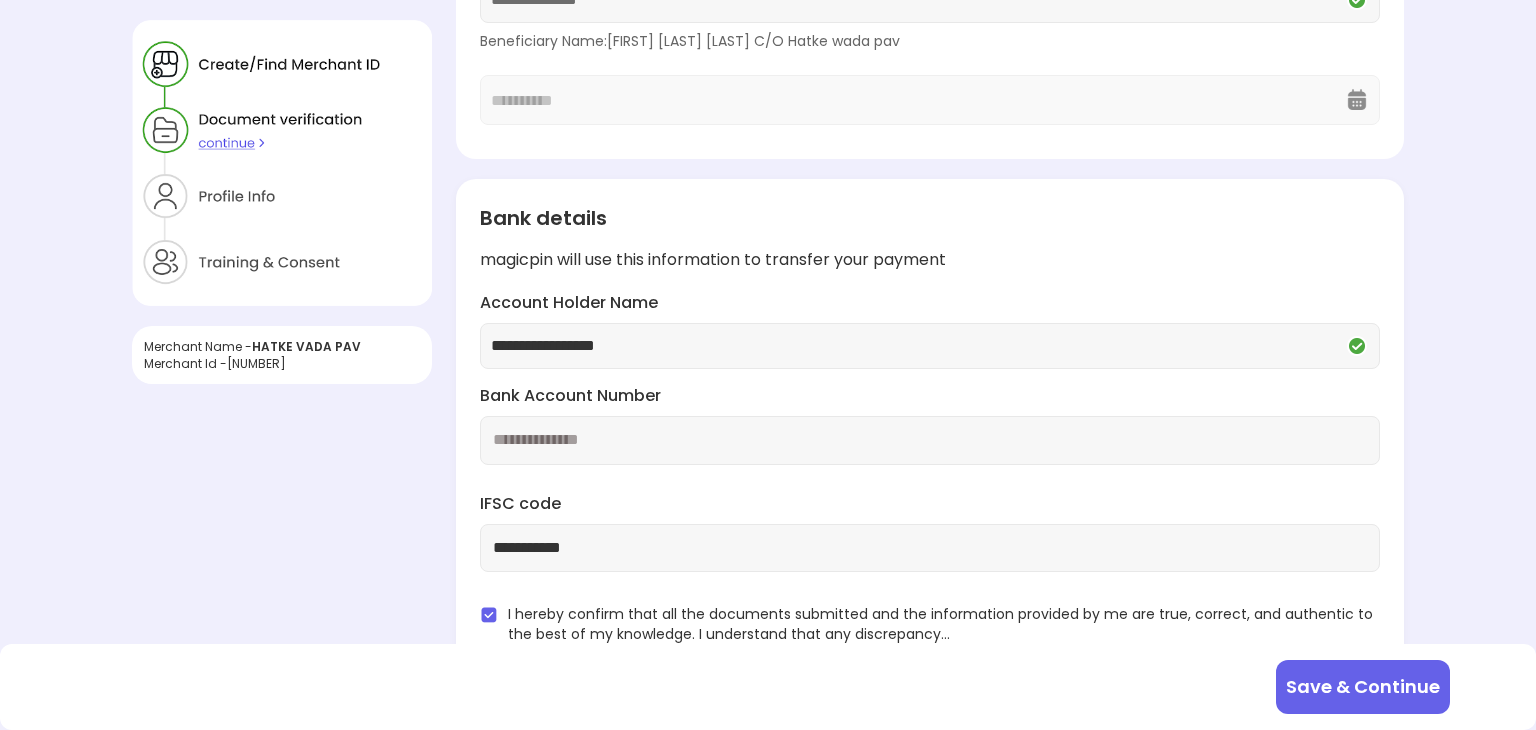 click on "Save & Continue" at bounding box center (1363, 687) 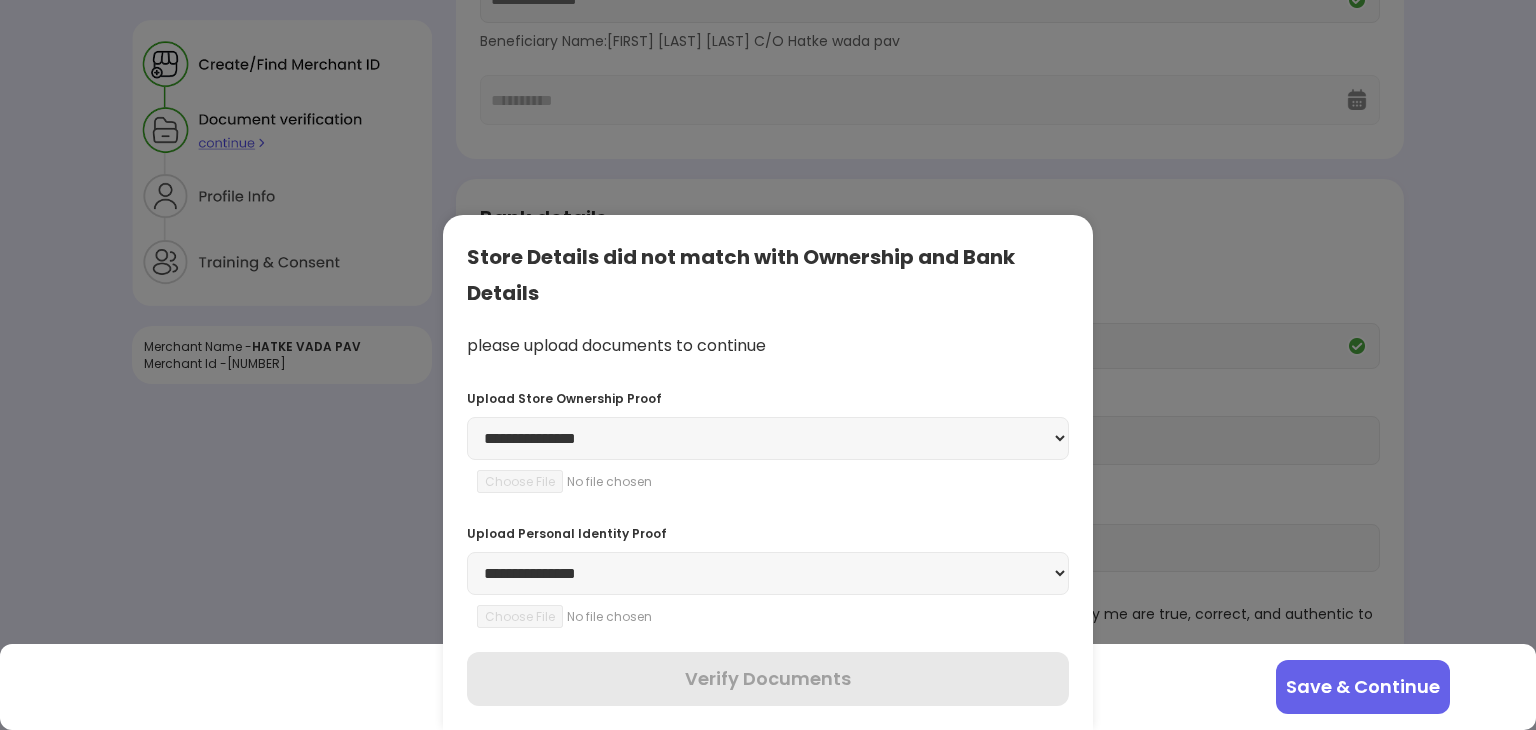 click on "**********" at bounding box center [768, 438] 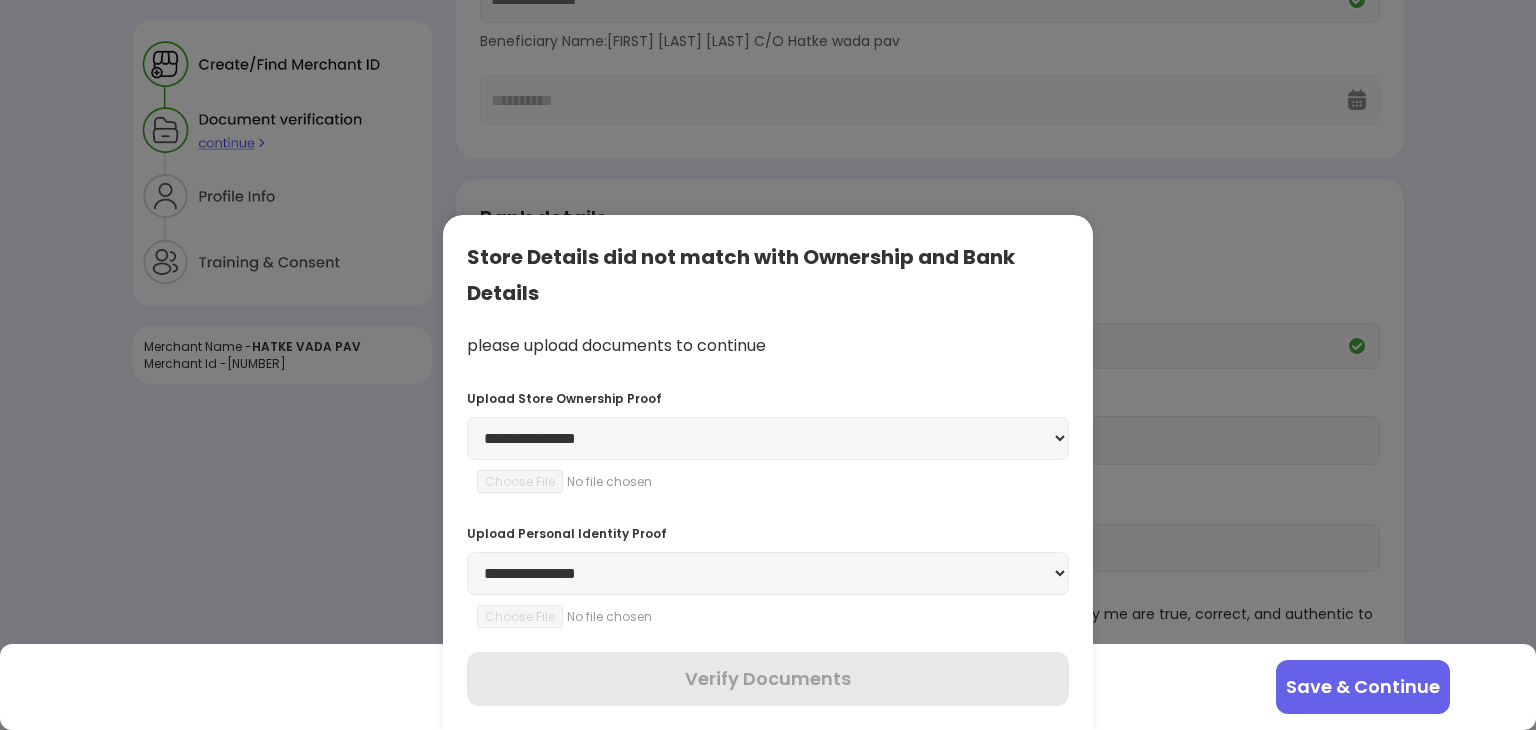 select on "**********" 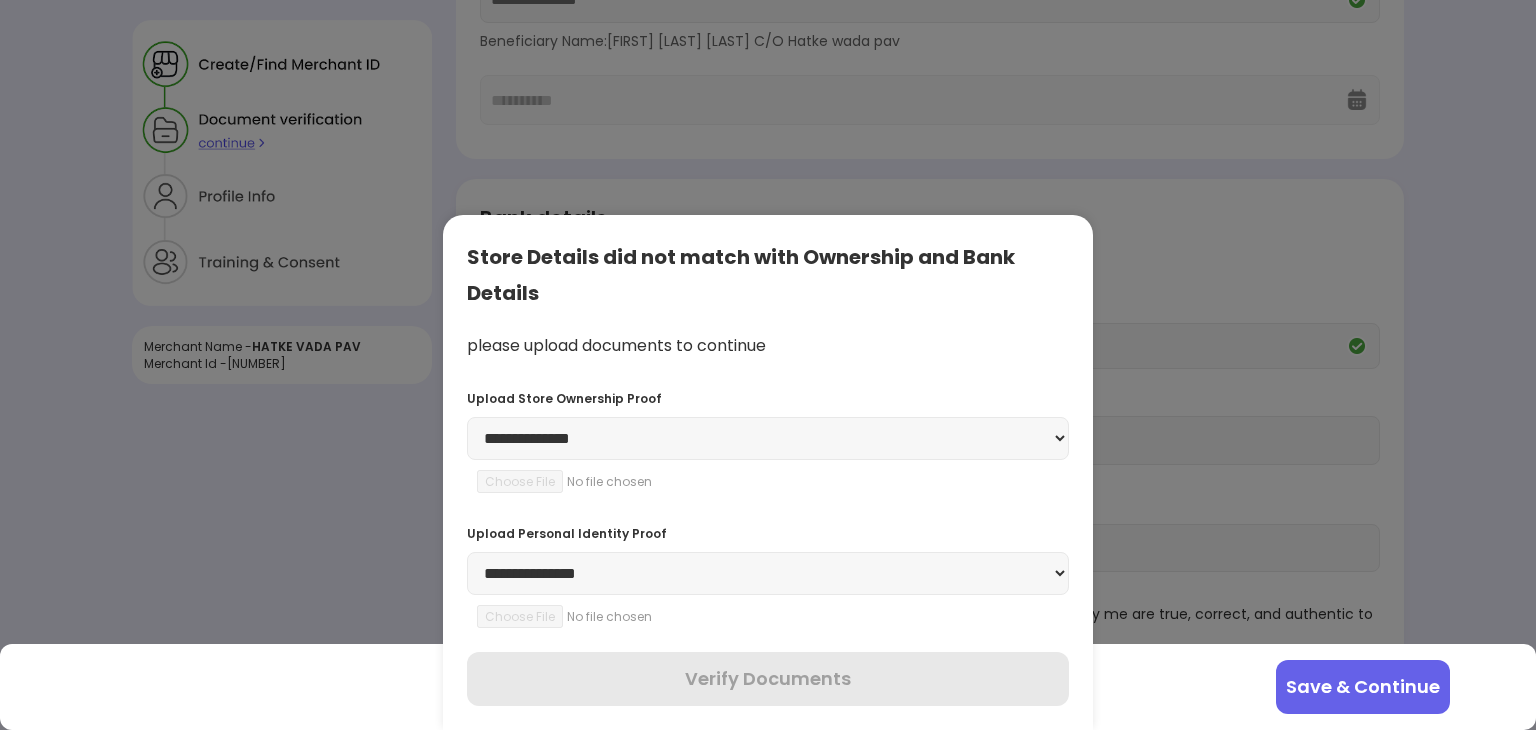 click on "**********" at bounding box center [768, 438] 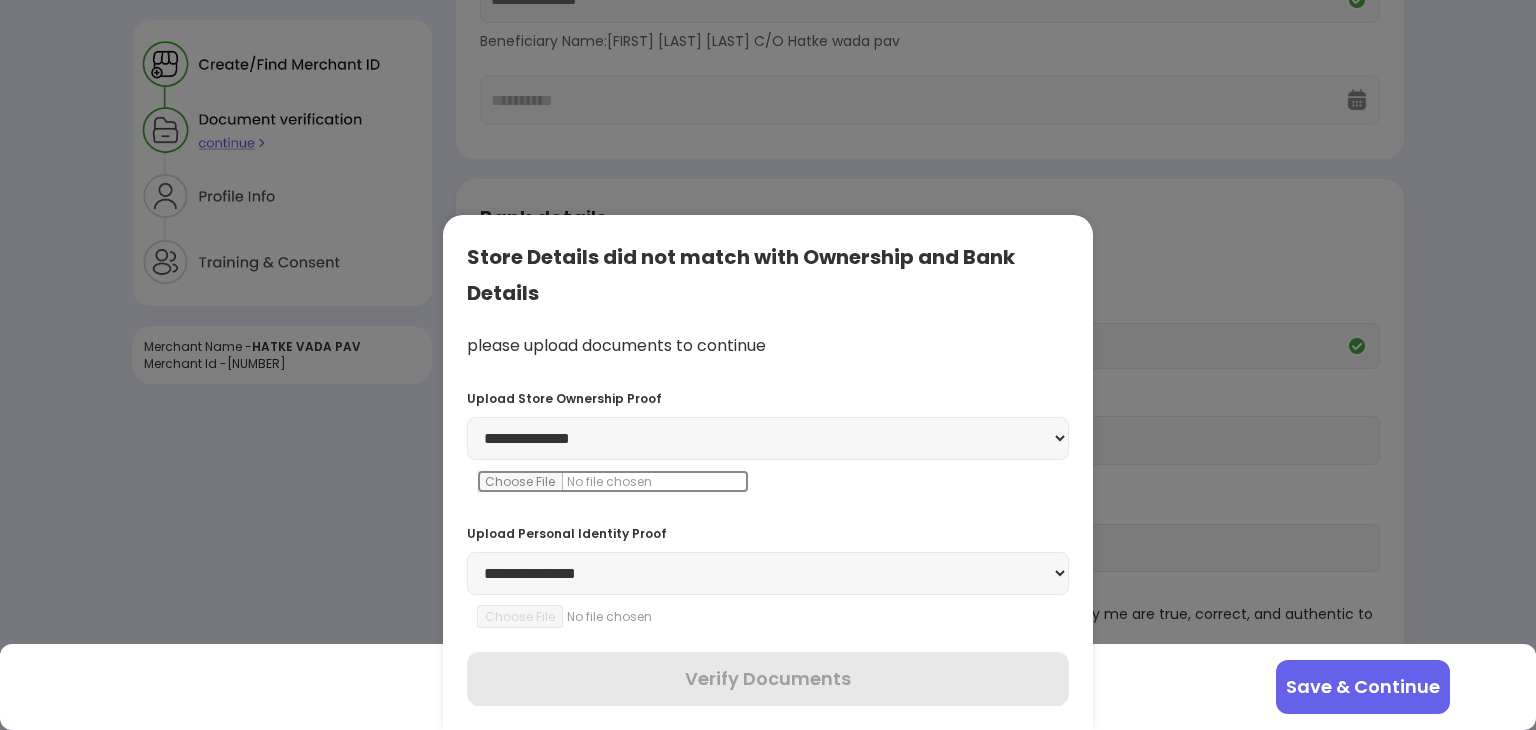 click at bounding box center (613, 481) 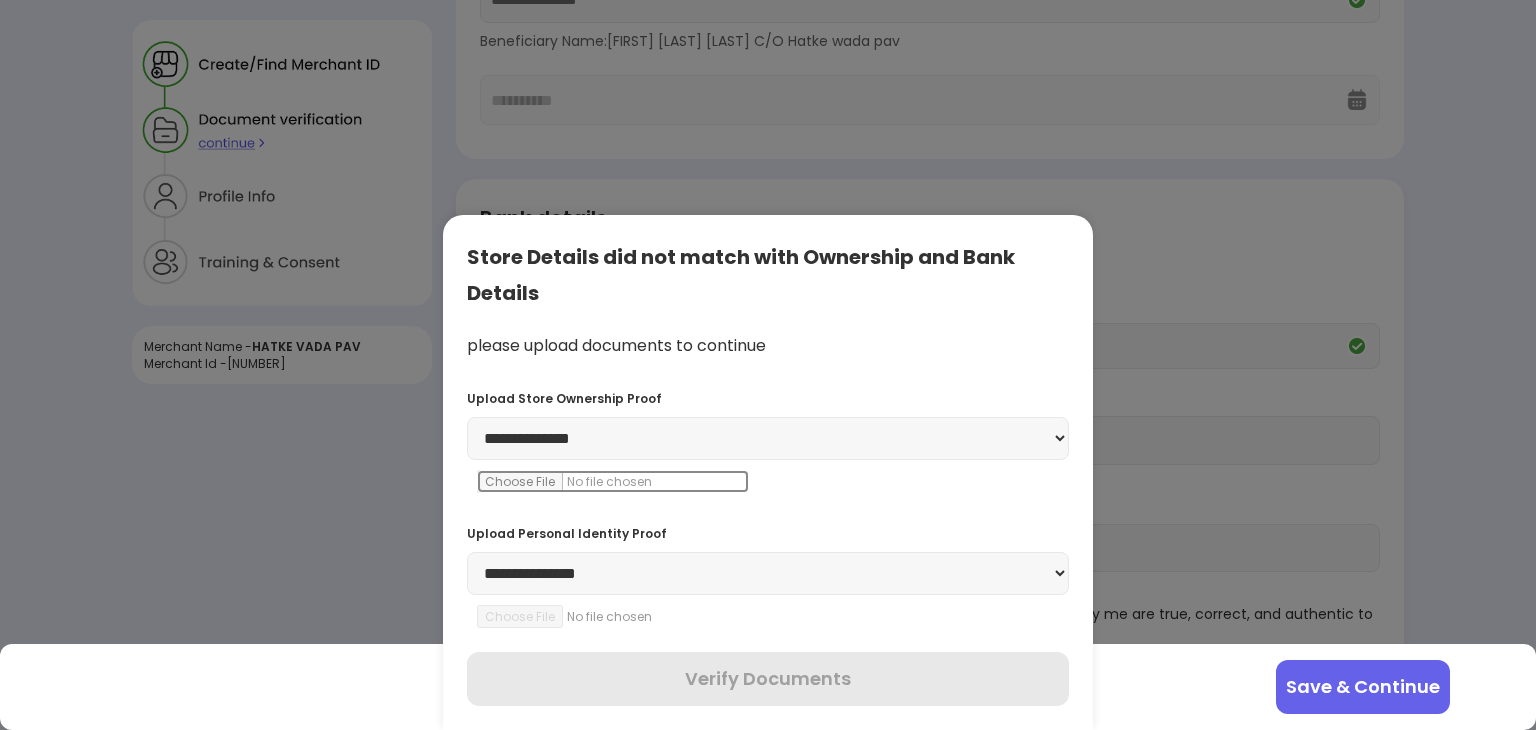 click at bounding box center [613, 481] 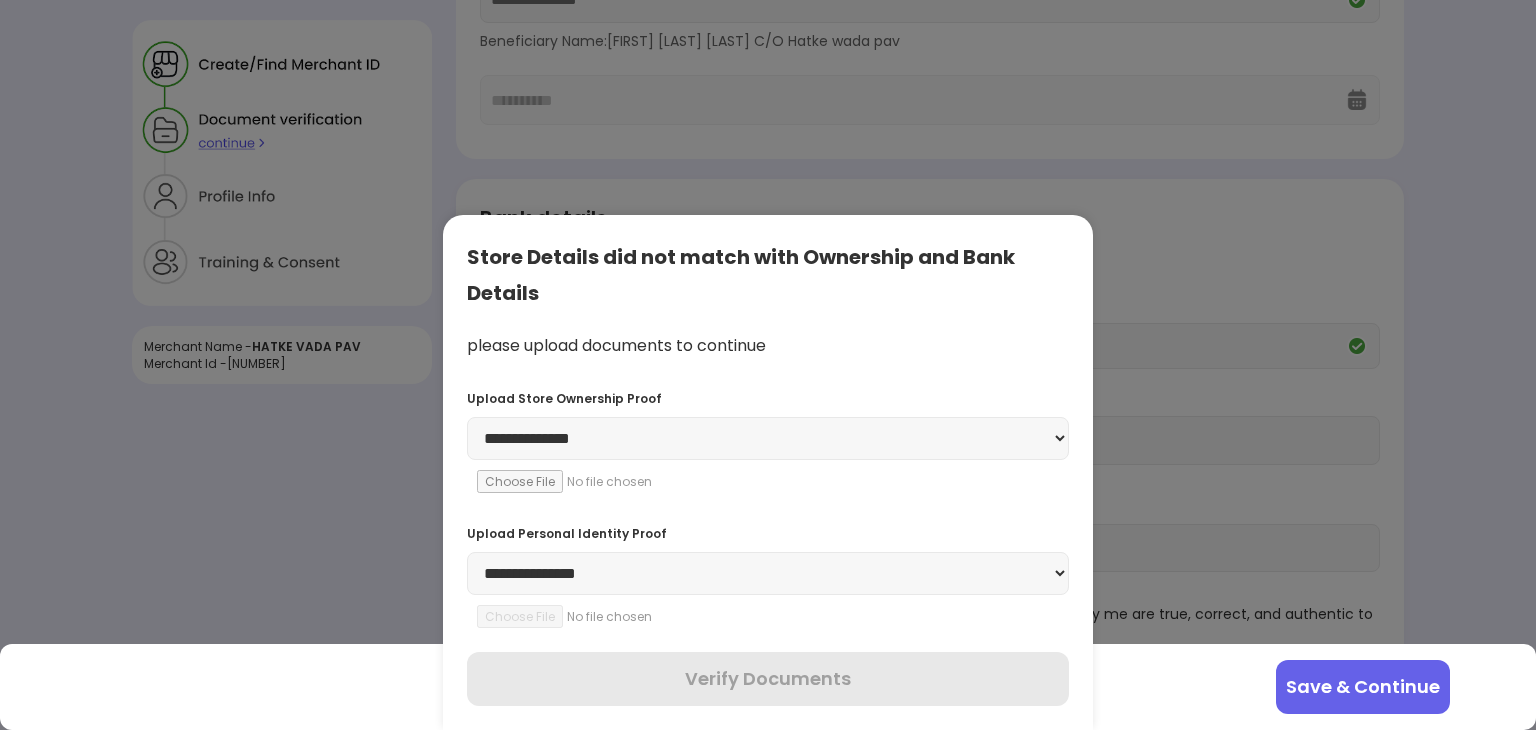 click on "**********" at bounding box center (768, 472) 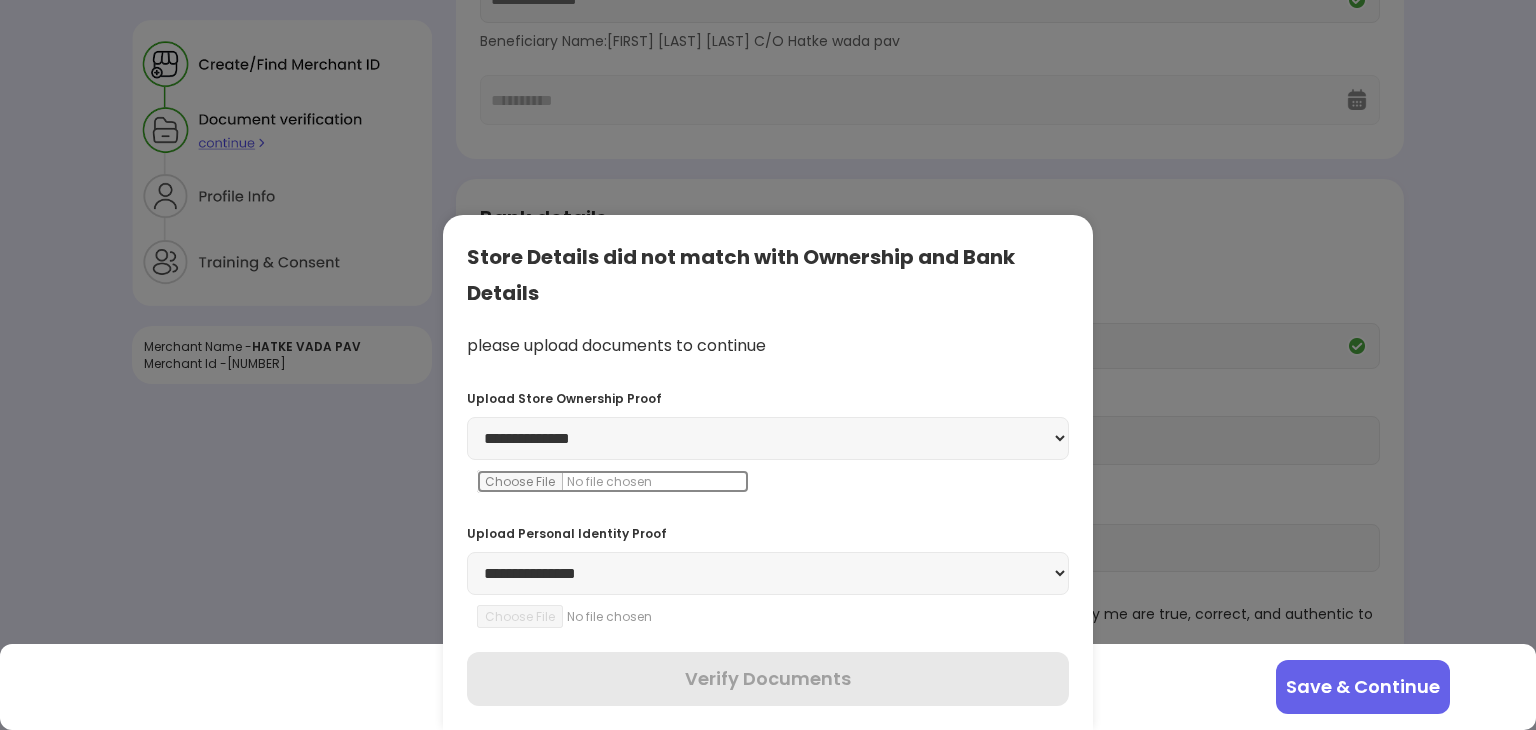 click at bounding box center [613, 481] 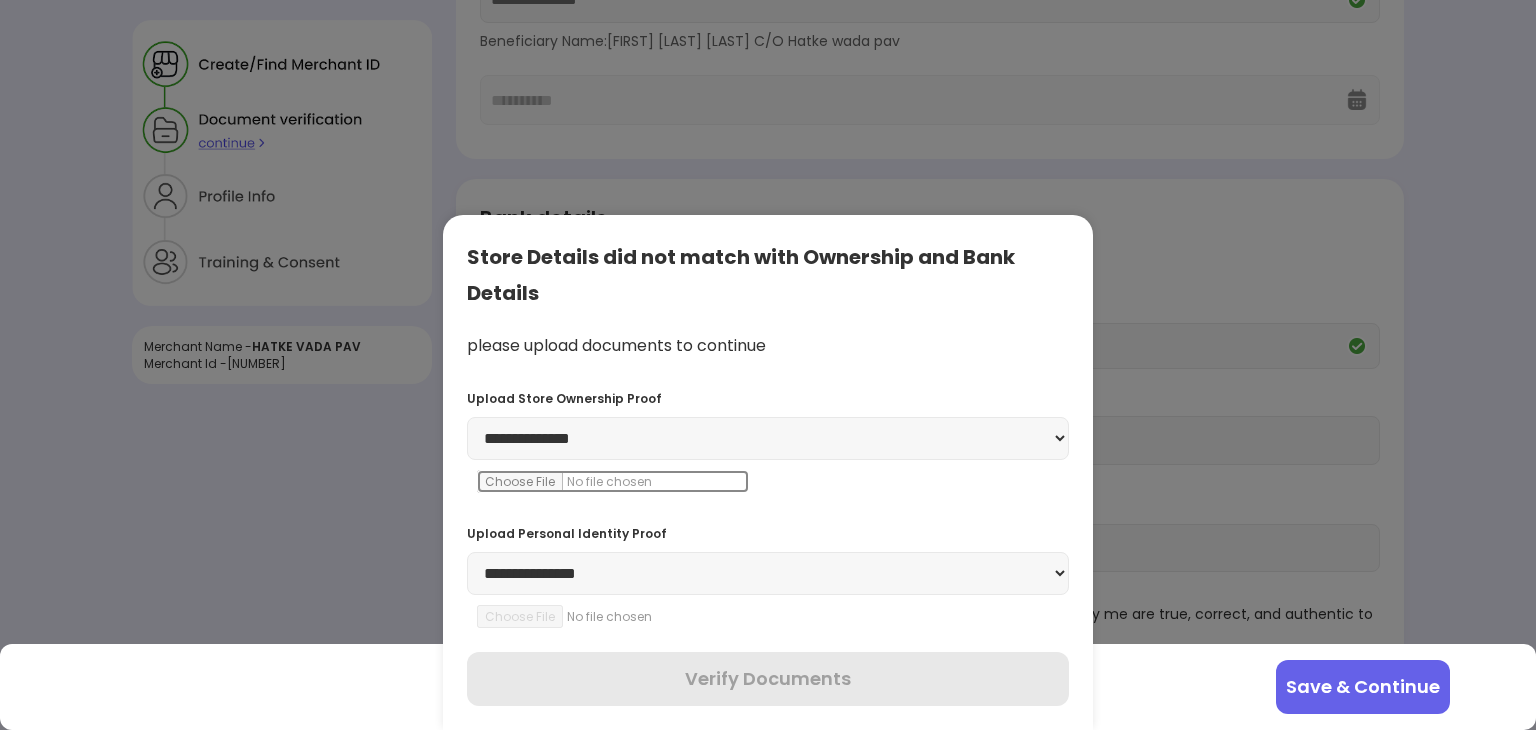 click at bounding box center (613, 481) 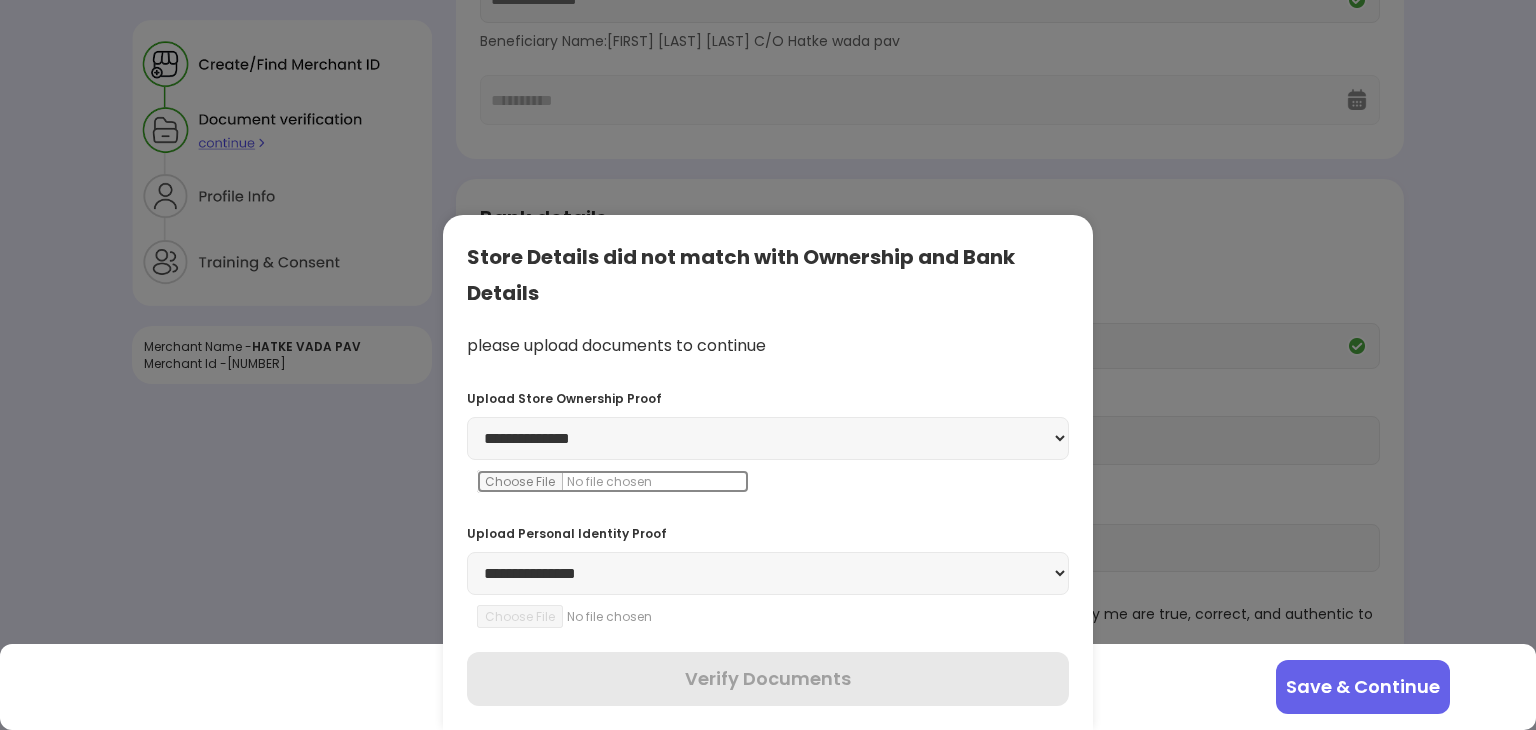type on "**********" 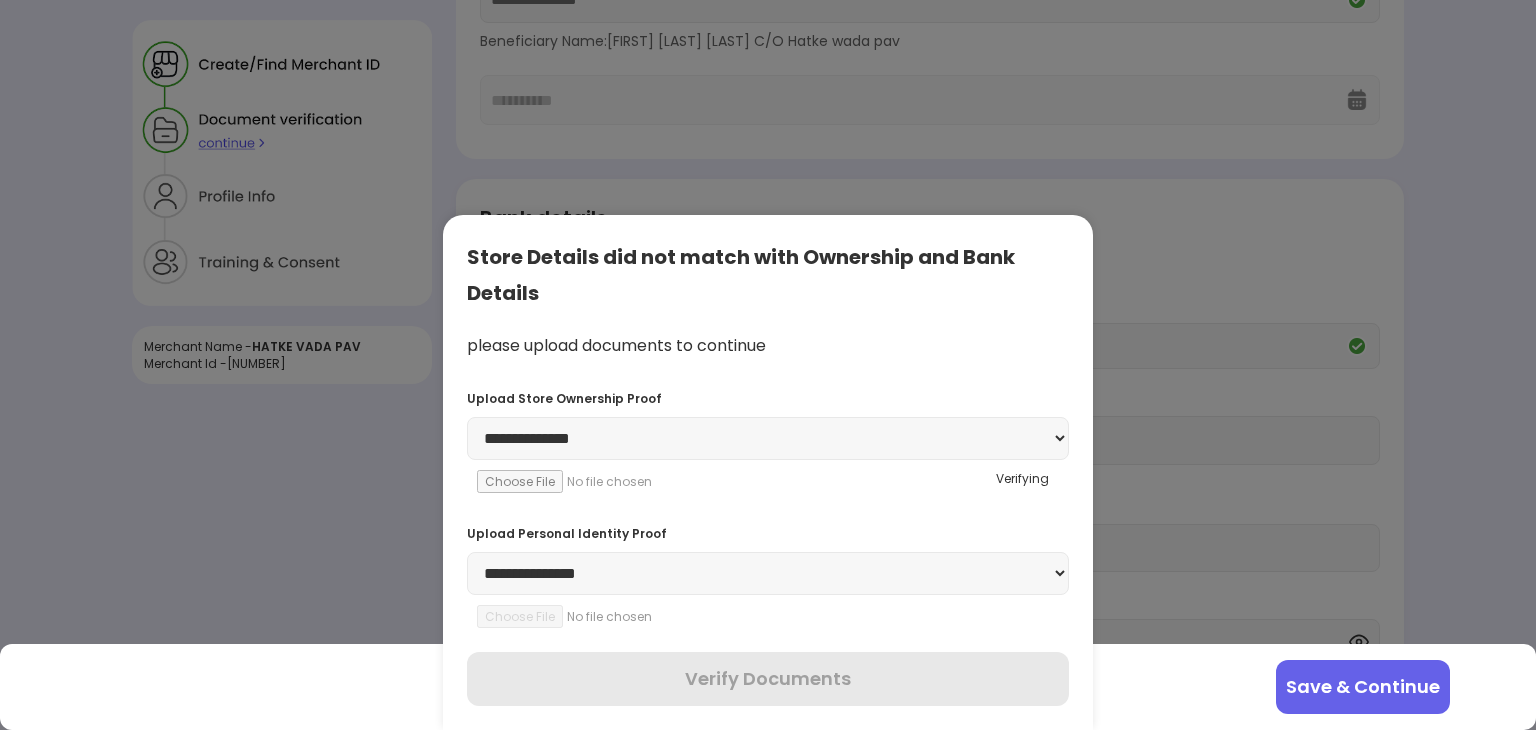 click on "**********" at bounding box center [768, 573] 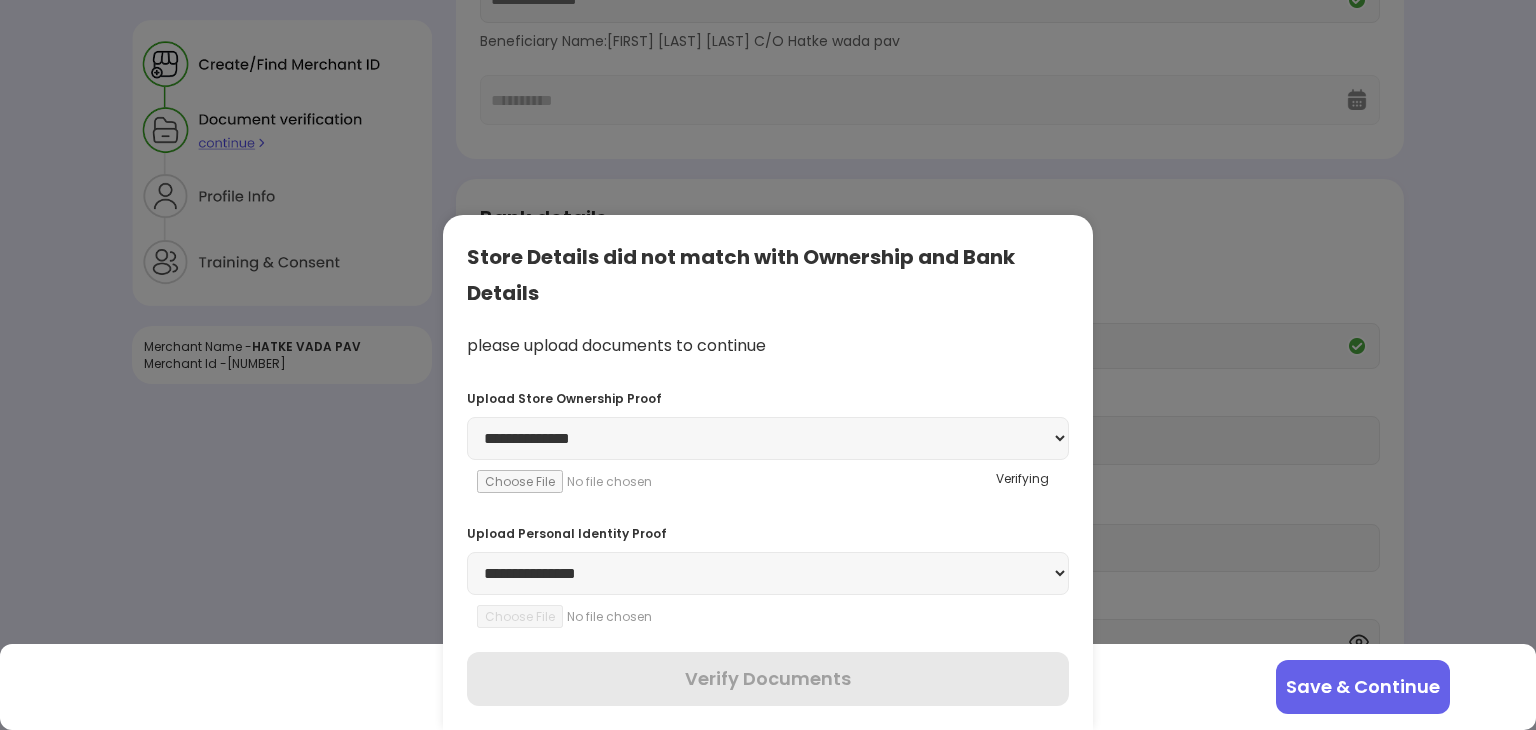 select on "********" 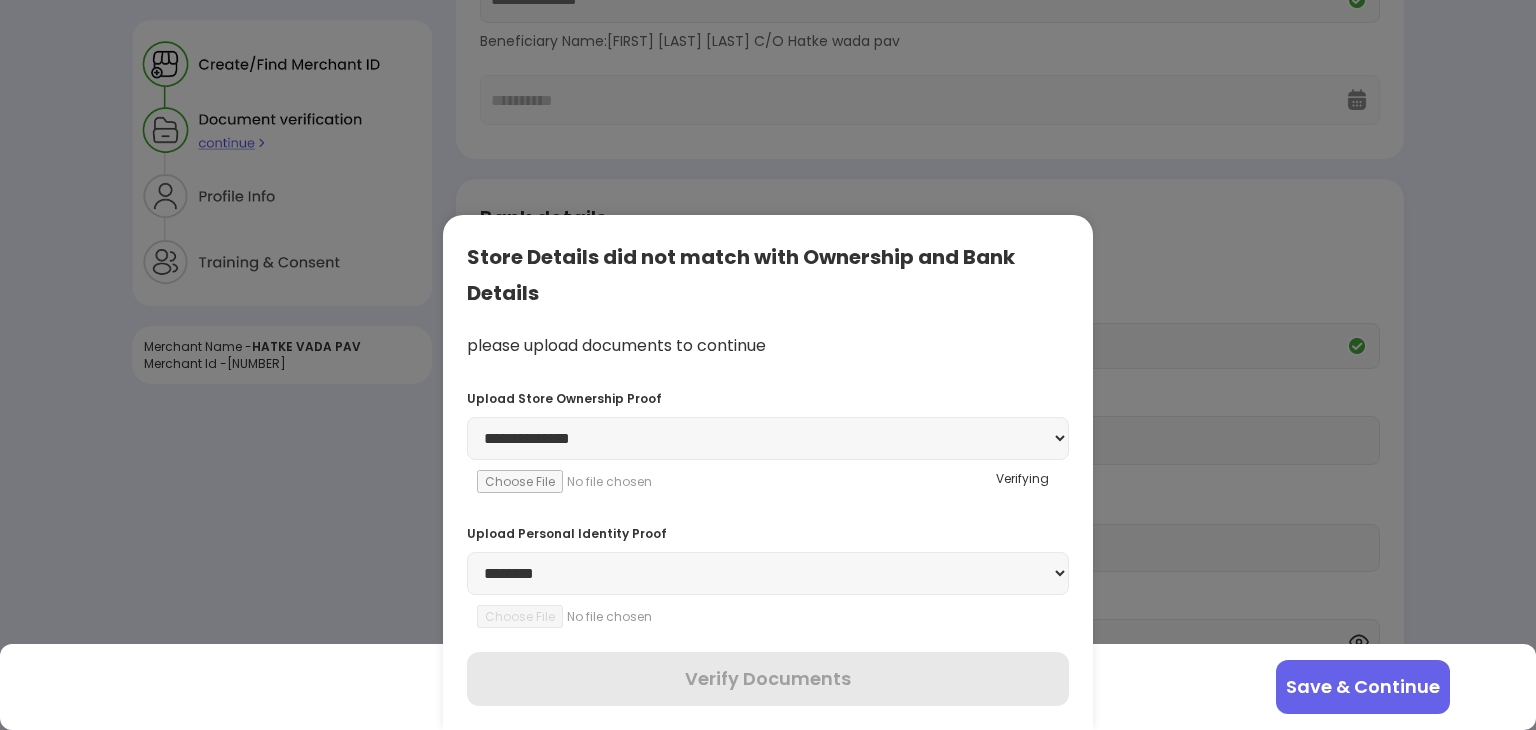 click on "**********" at bounding box center (768, 573) 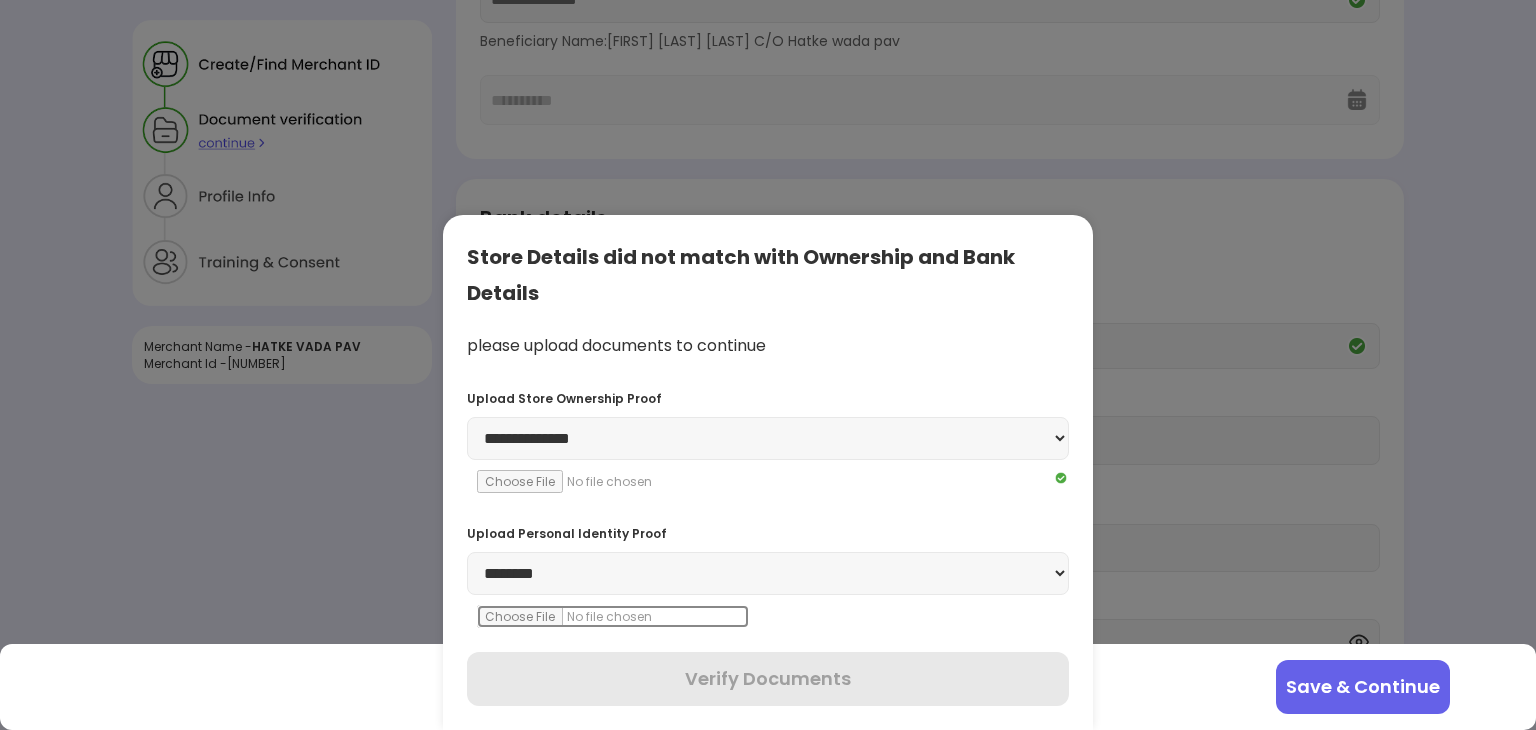 click at bounding box center [613, 616] 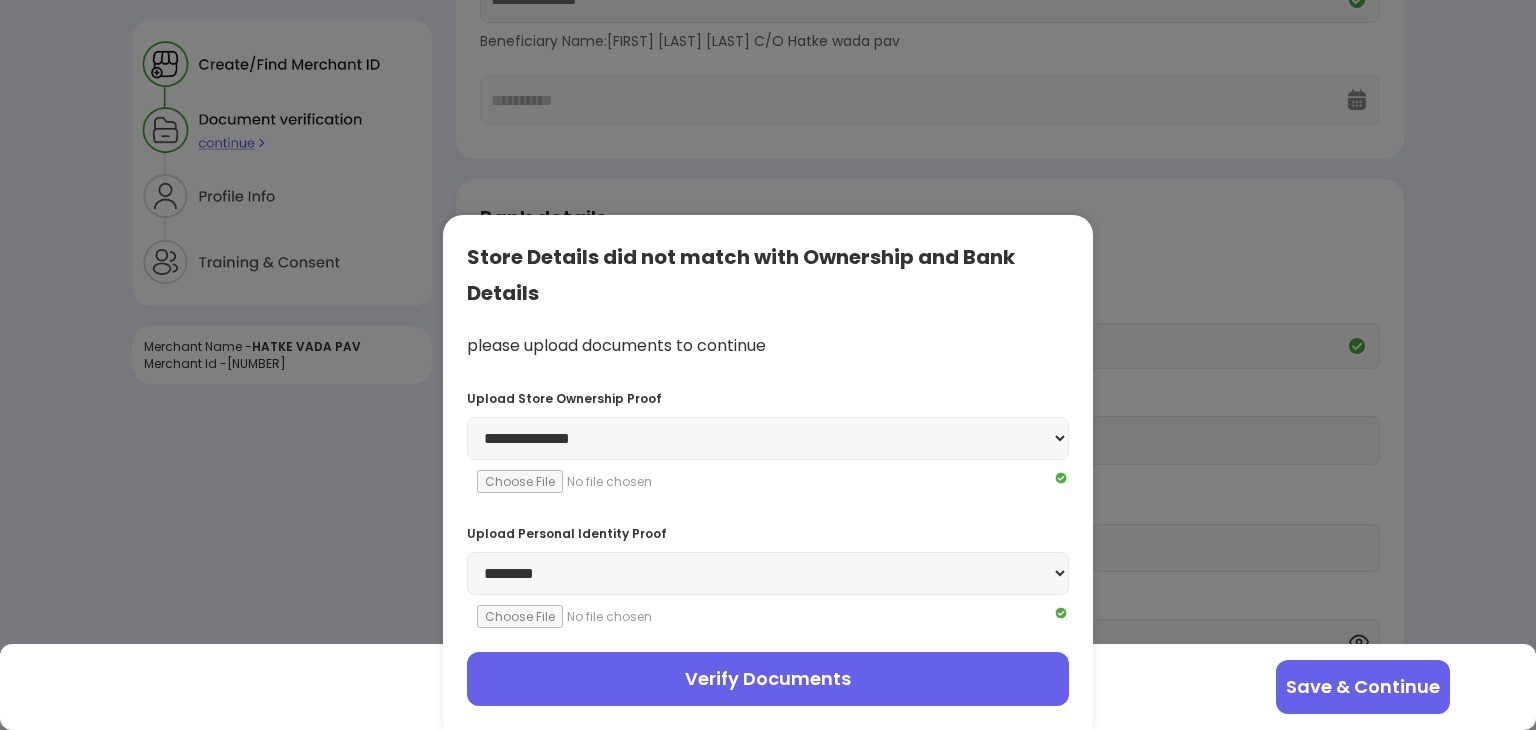 click on "Verify Documents" at bounding box center [768, 679] 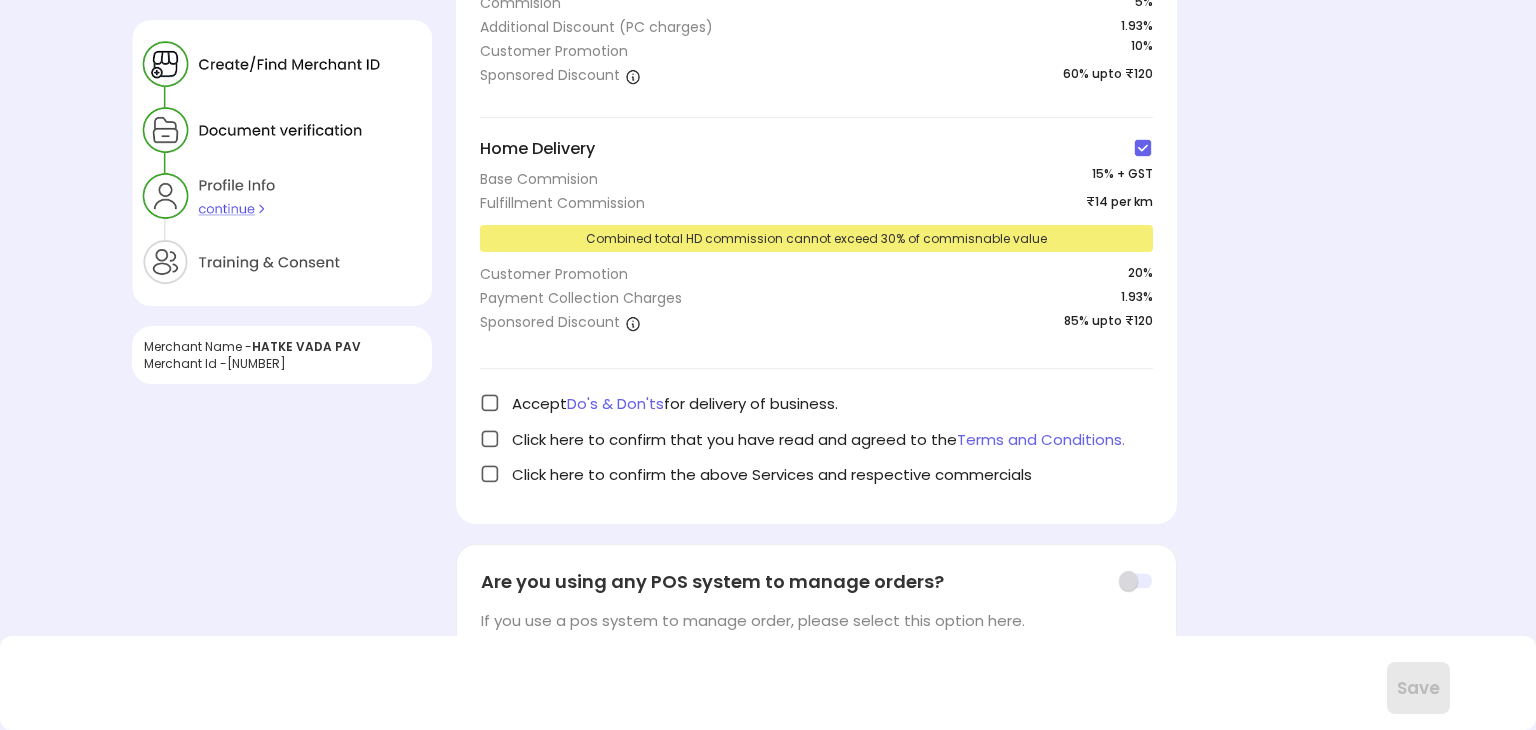 scroll, scrollTop: 0, scrollLeft: 0, axis: both 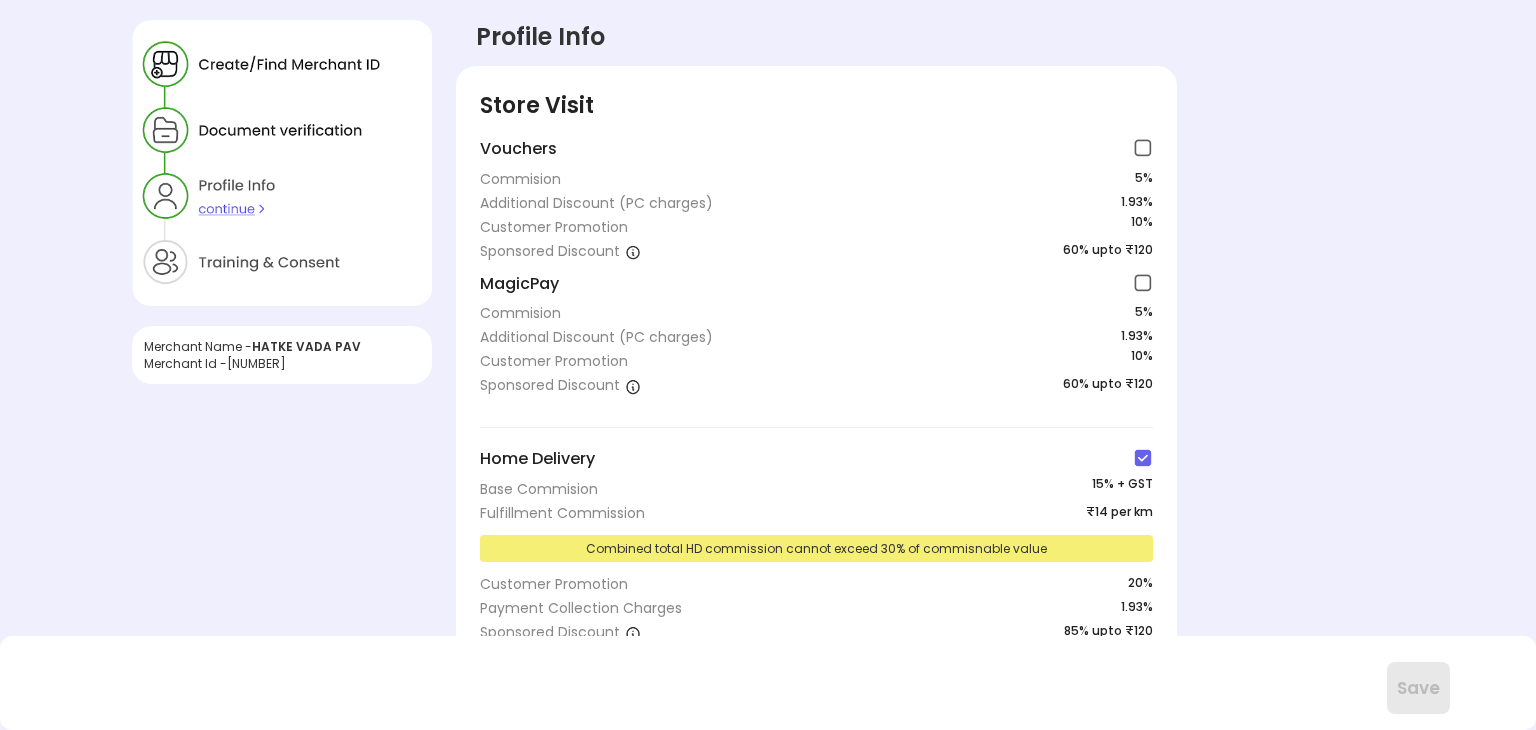click at bounding box center (1143, 148) 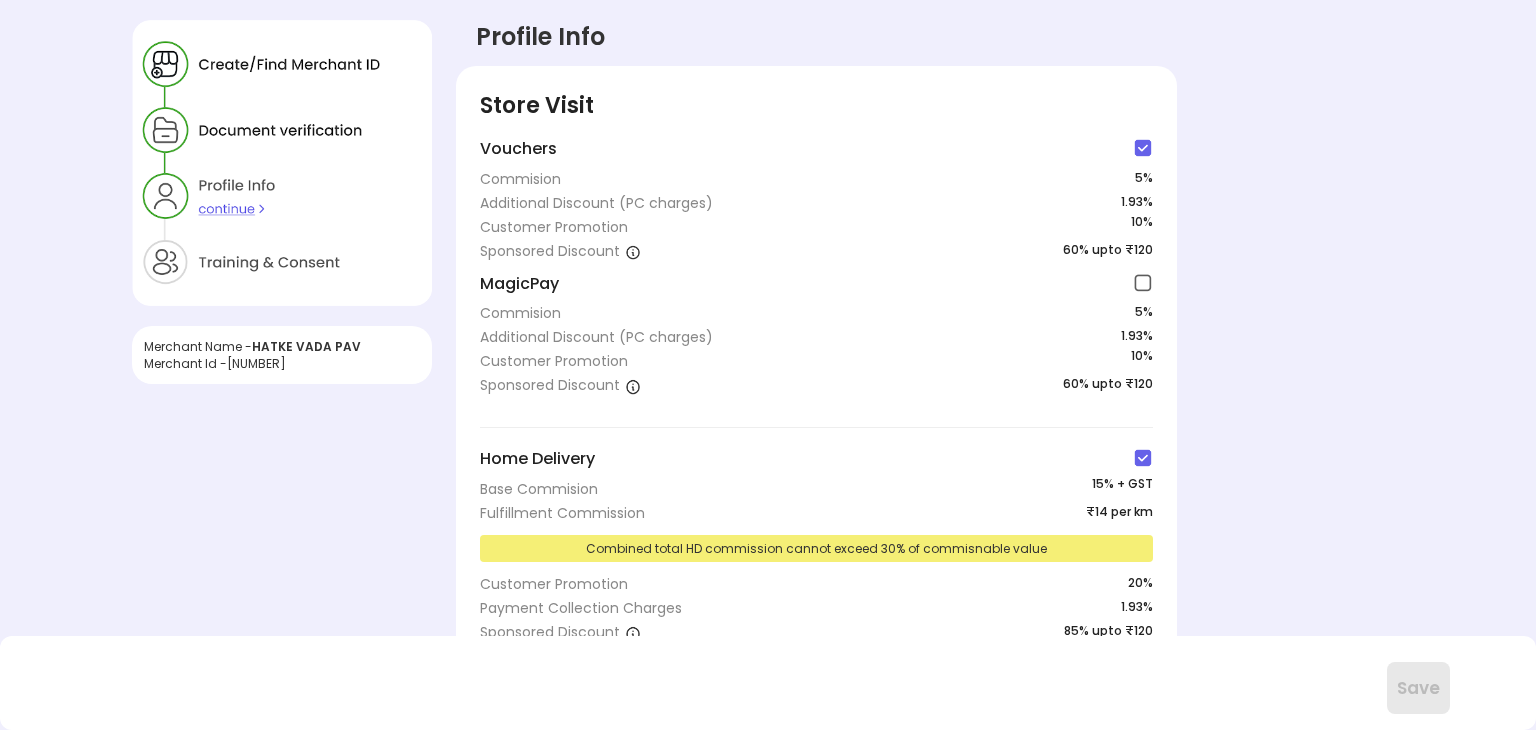 click at bounding box center [1143, 283] 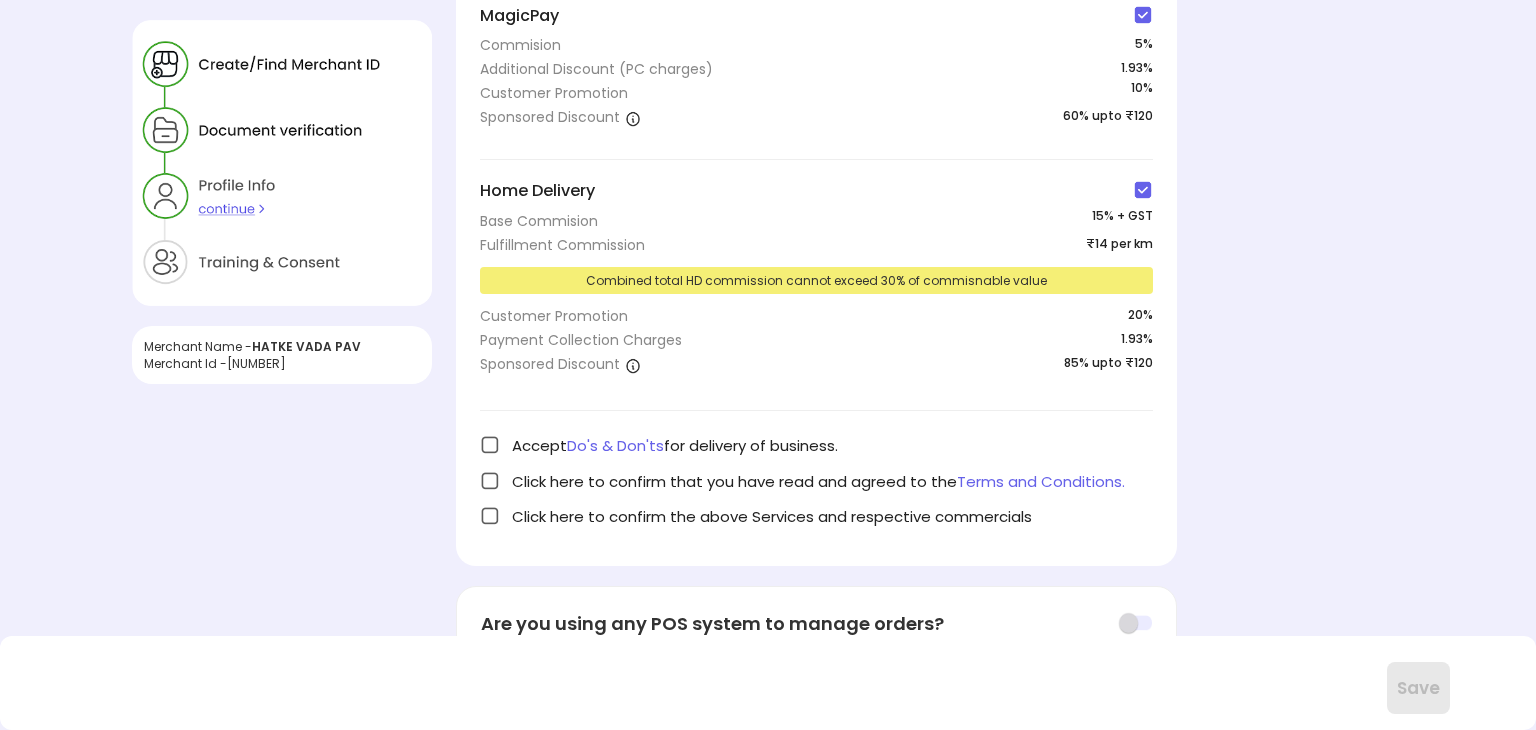 scroll, scrollTop: 272, scrollLeft: 0, axis: vertical 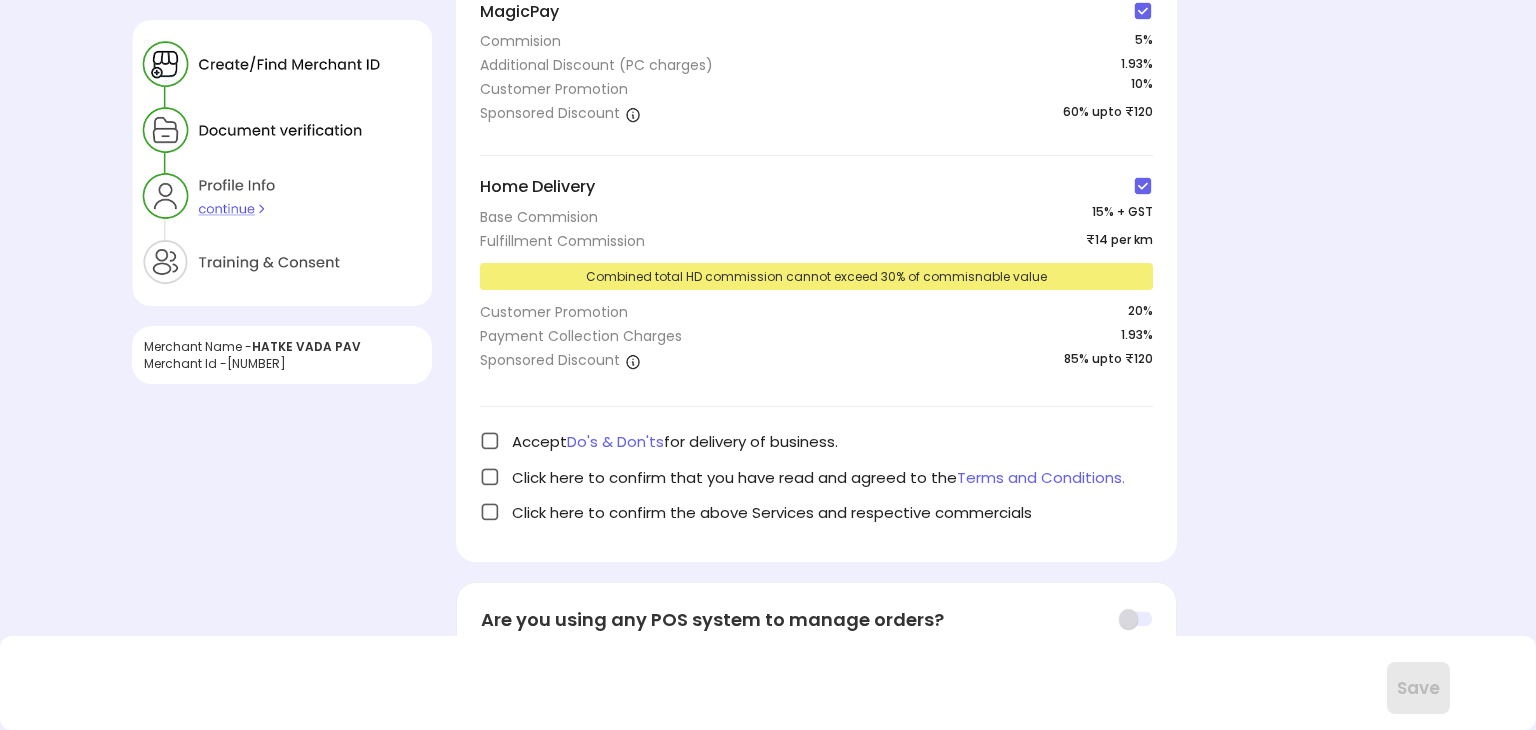 click at bounding box center [490, 441] 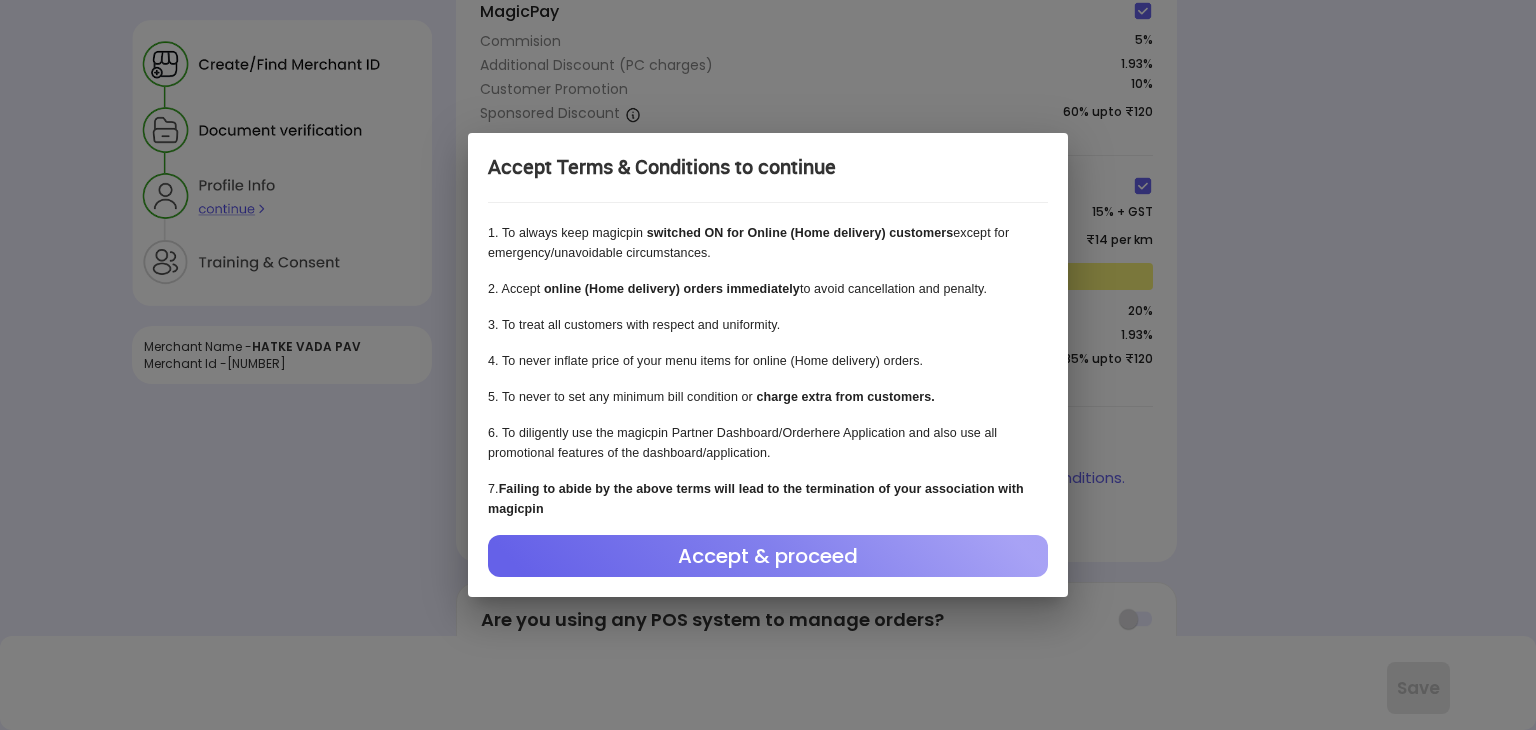 click on "Accept & proceed" at bounding box center [768, 556] 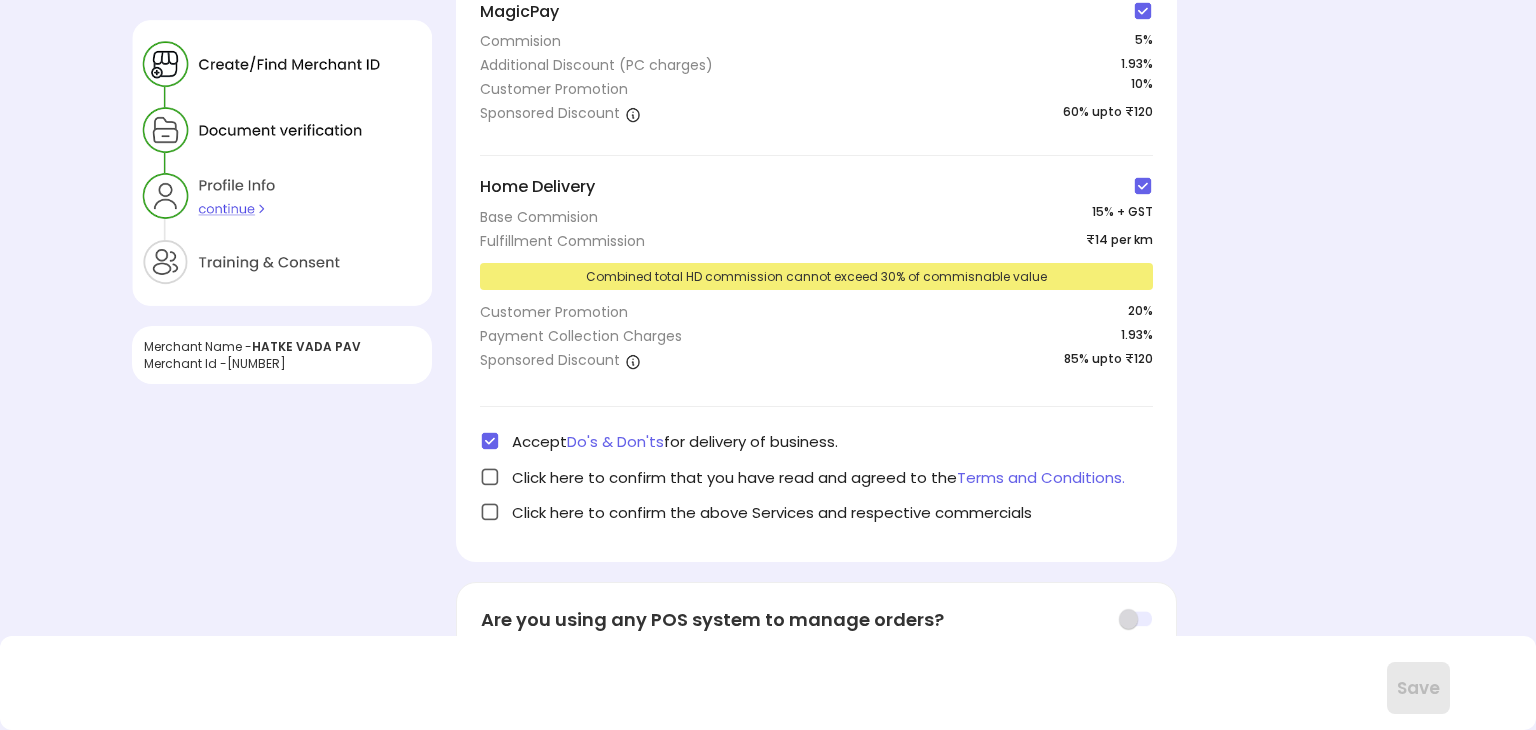 click at bounding box center [490, 477] 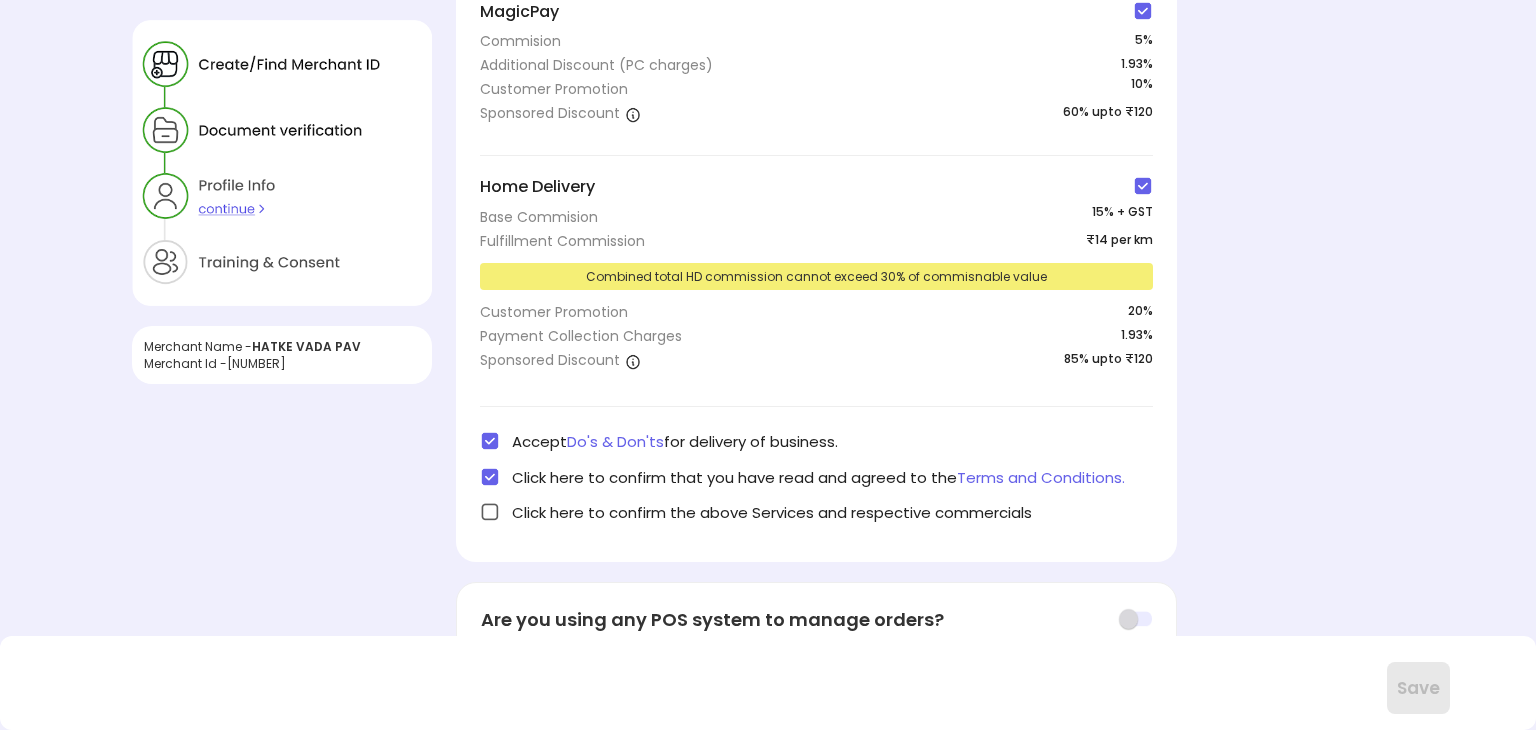 click on "Click here to confirm the above Services and respective commercials" at bounding box center [816, 512] 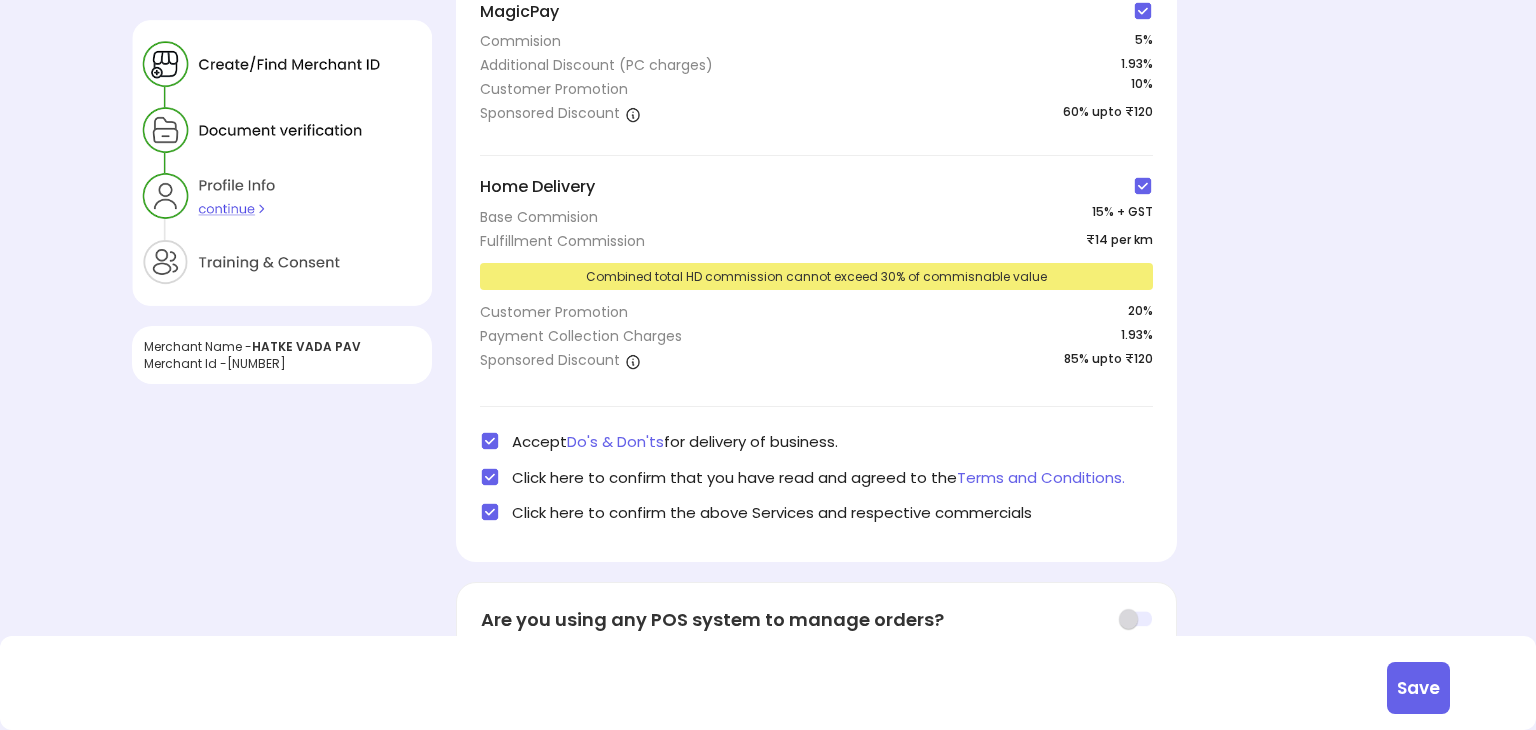 scroll, scrollTop: 413, scrollLeft: 0, axis: vertical 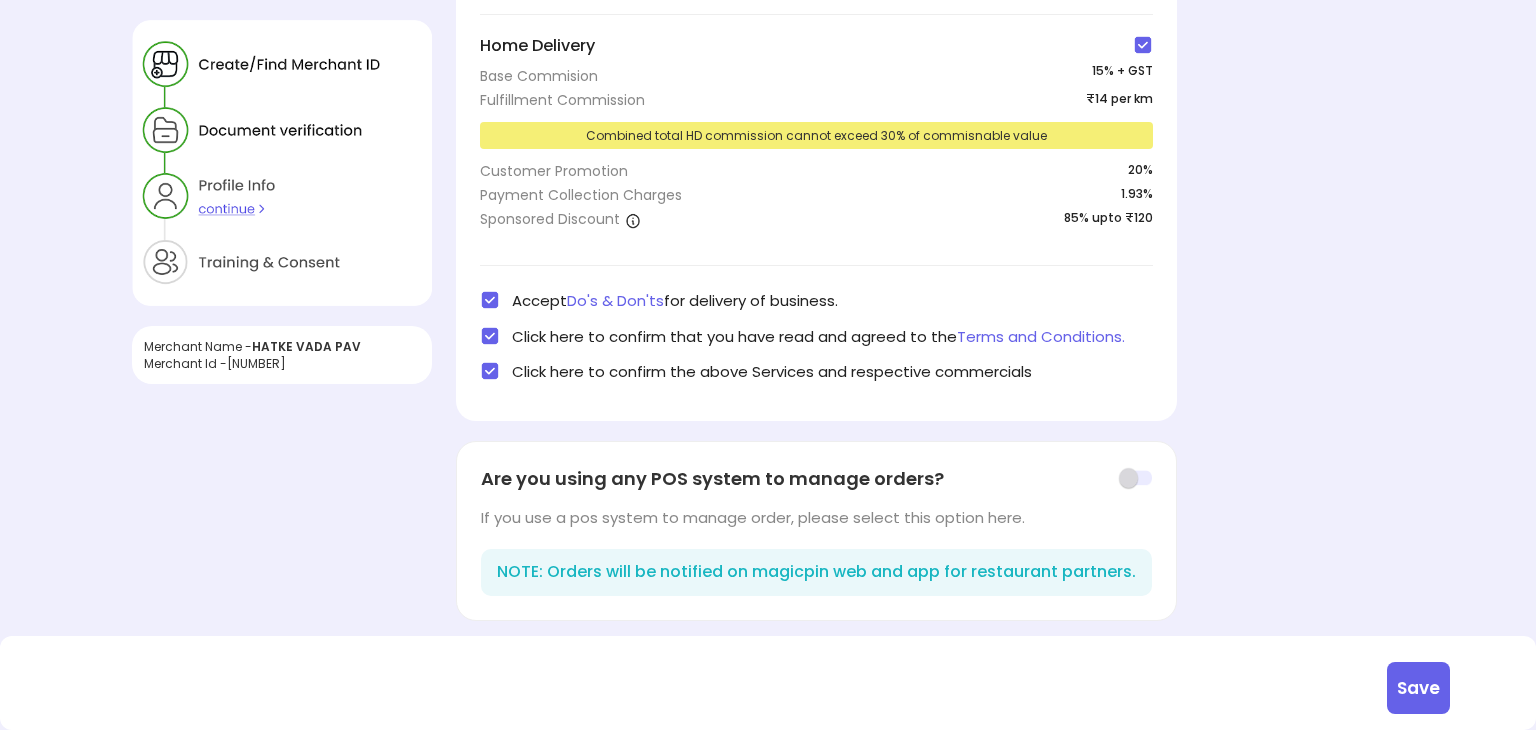 click on "Save" at bounding box center (1418, 688) 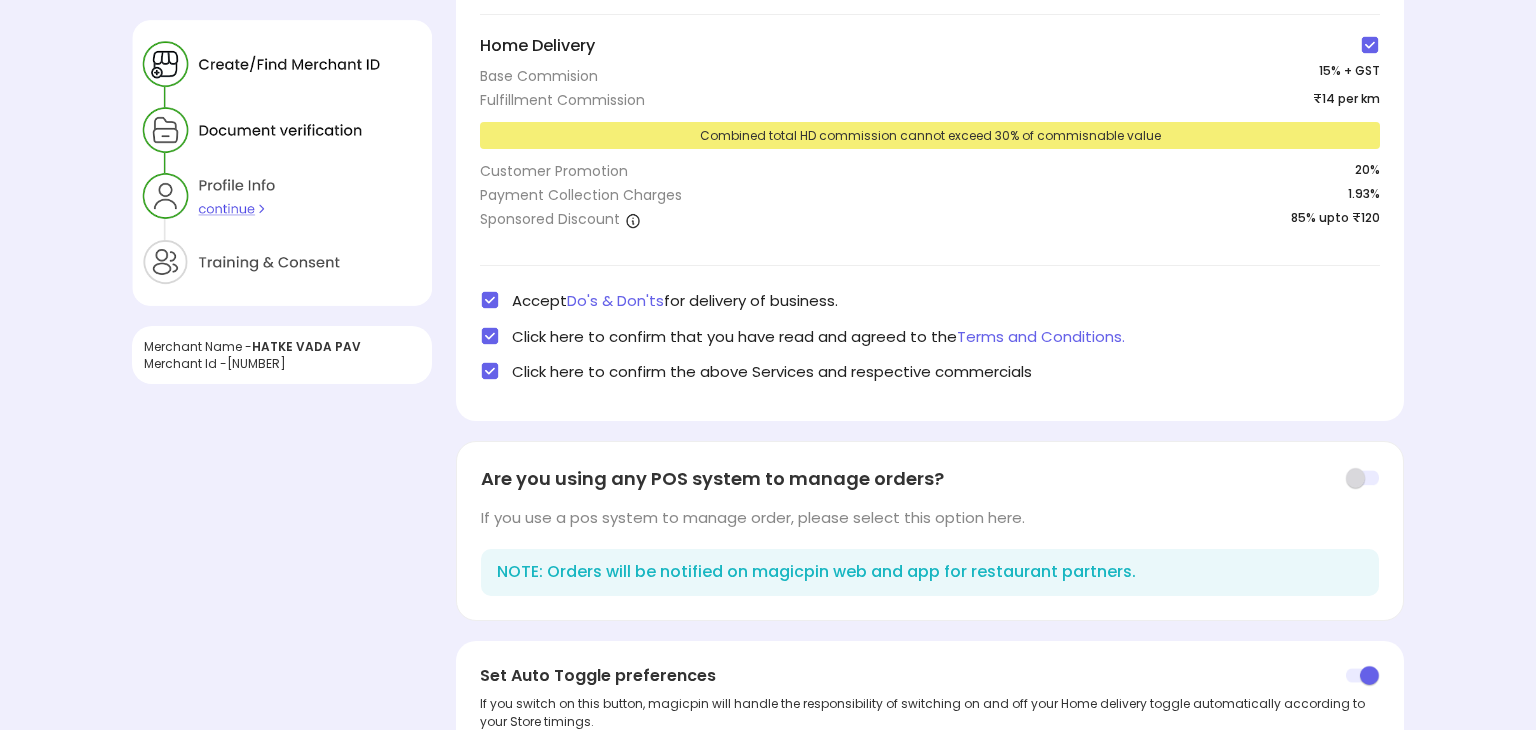 scroll, scrollTop: 570, scrollLeft: 0, axis: vertical 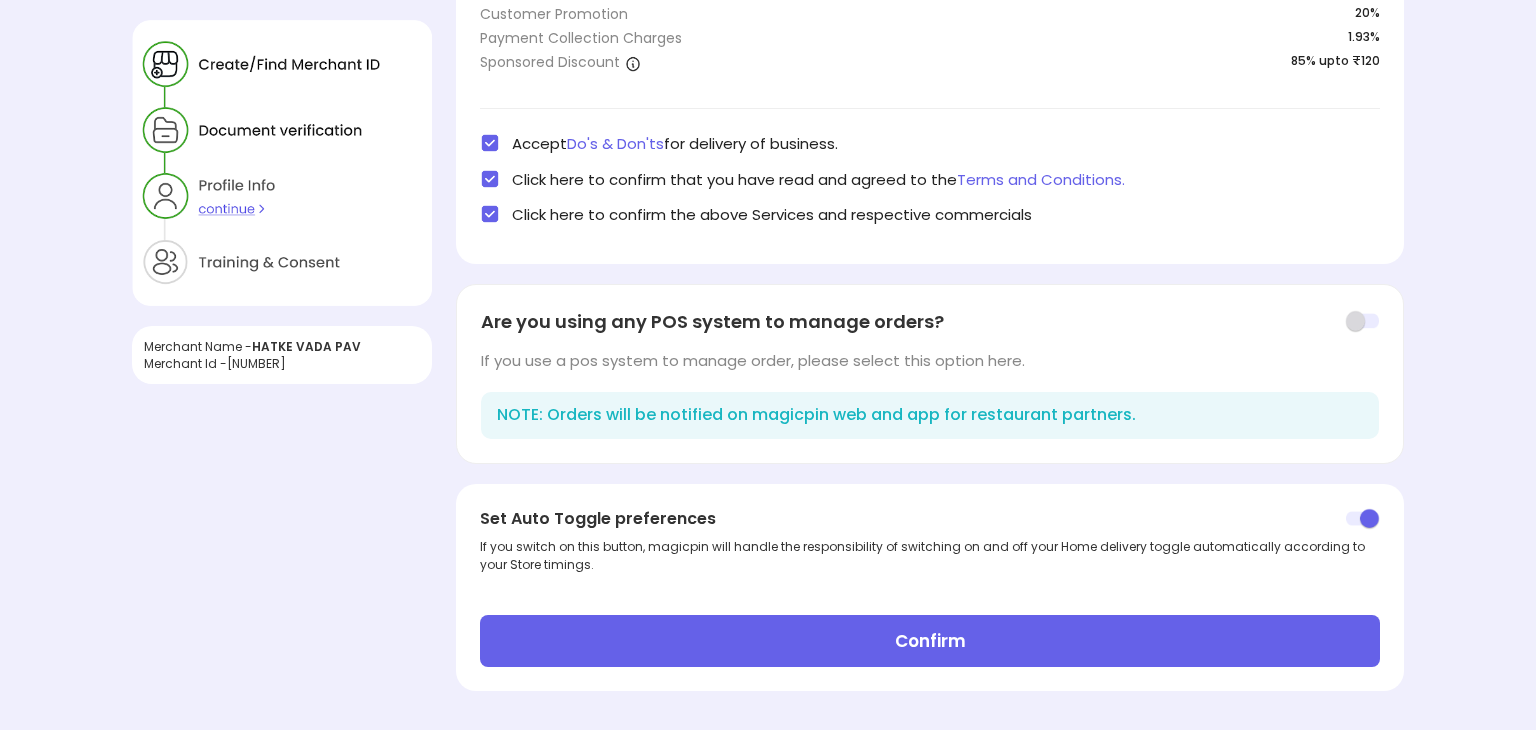 click on "Confirm" at bounding box center (930, 641) 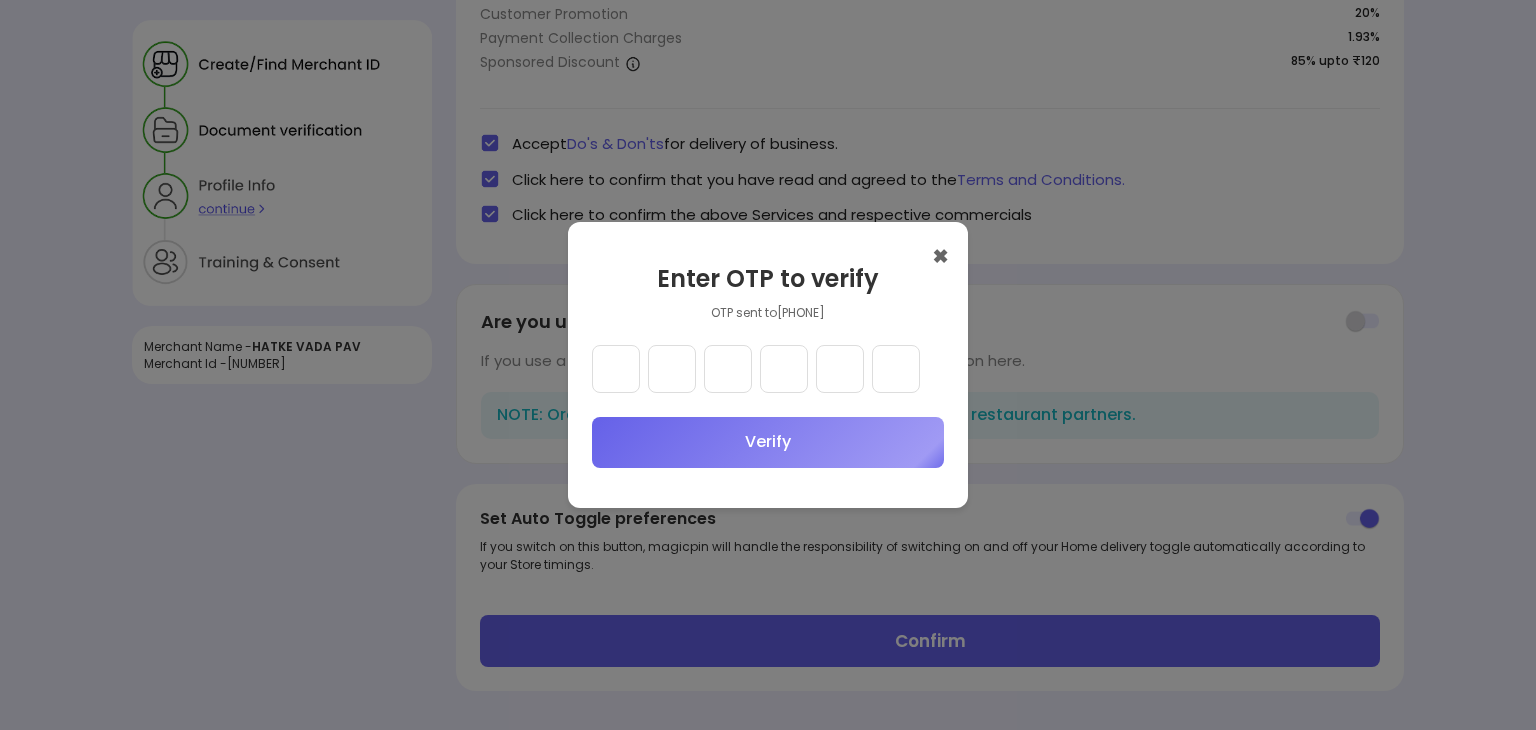 click at bounding box center [616, 369] 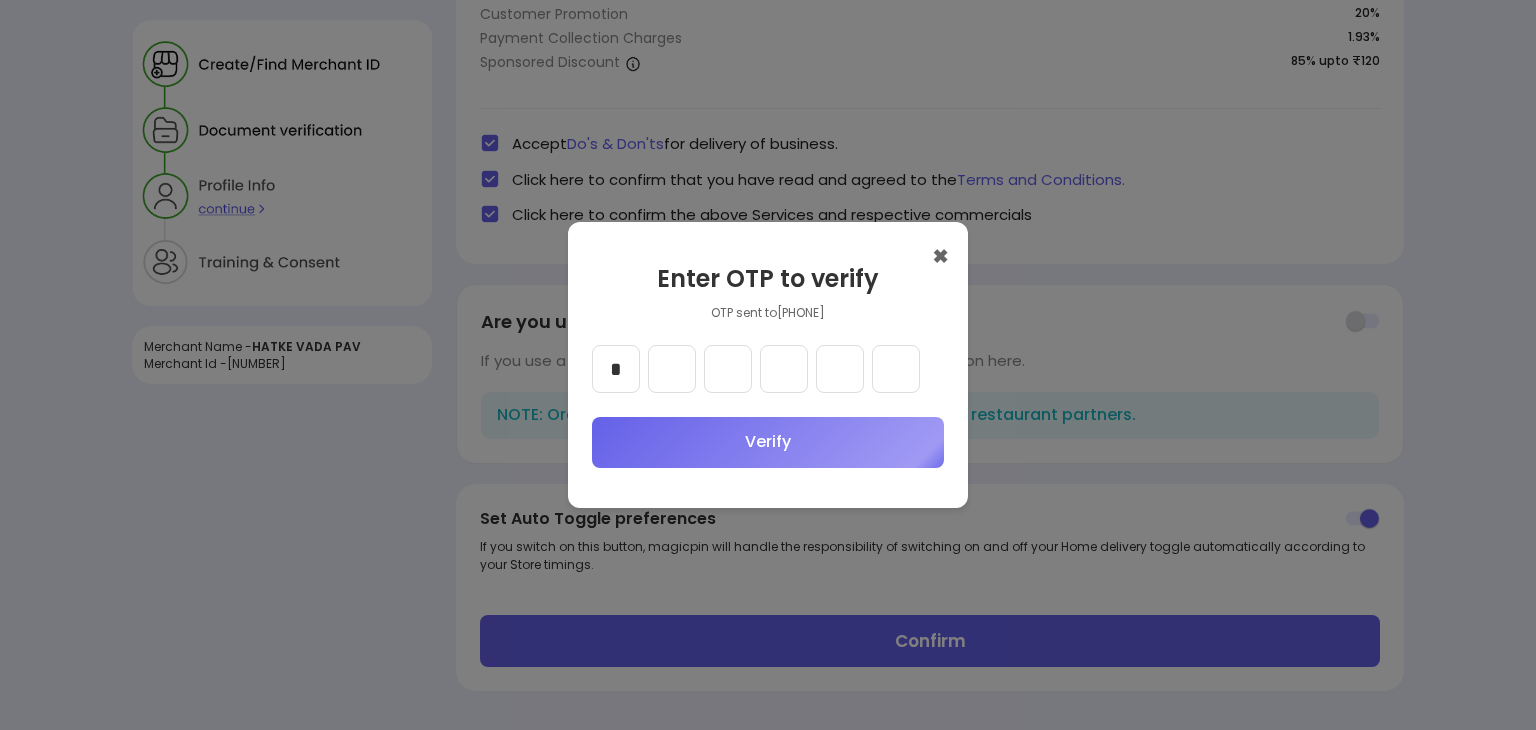 type on "*" 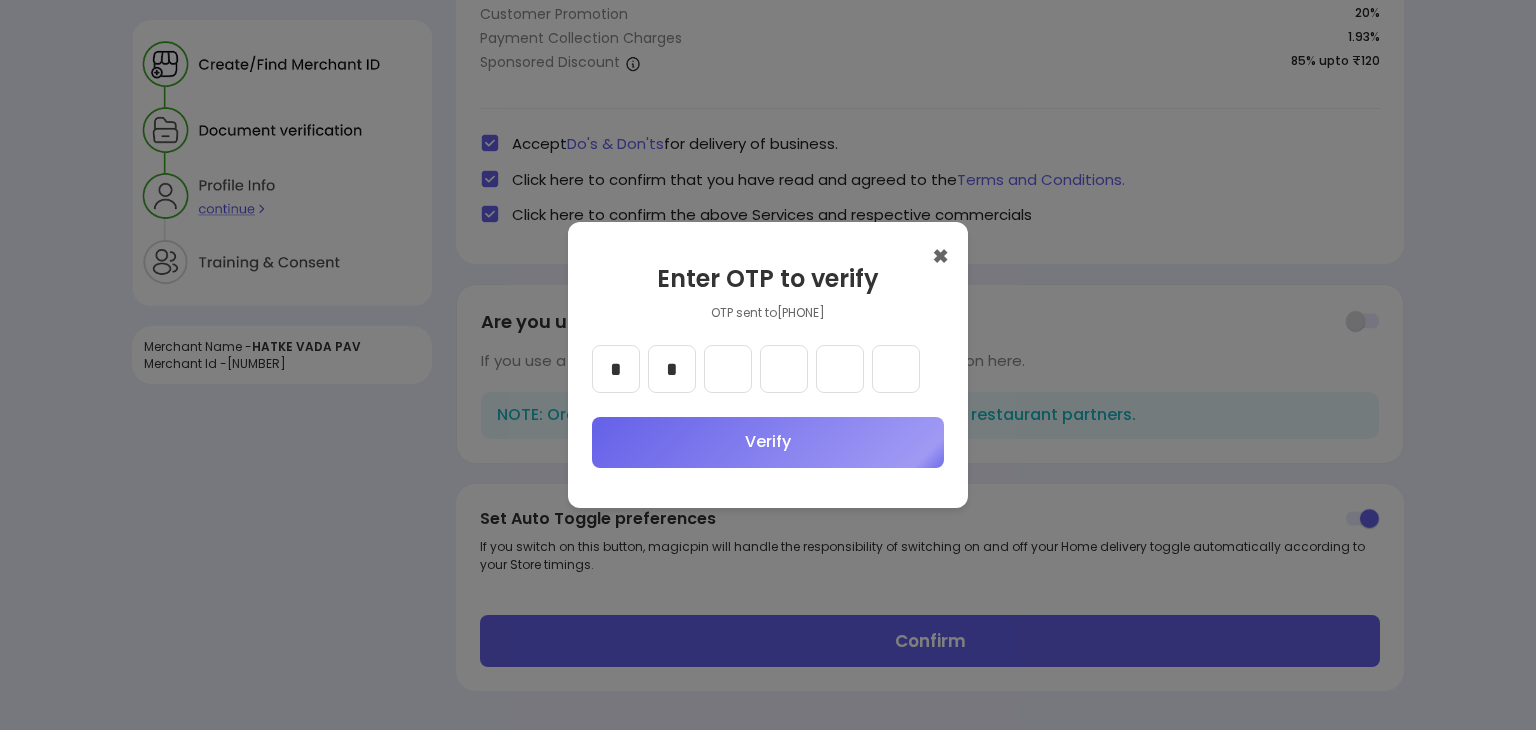 type on "*" 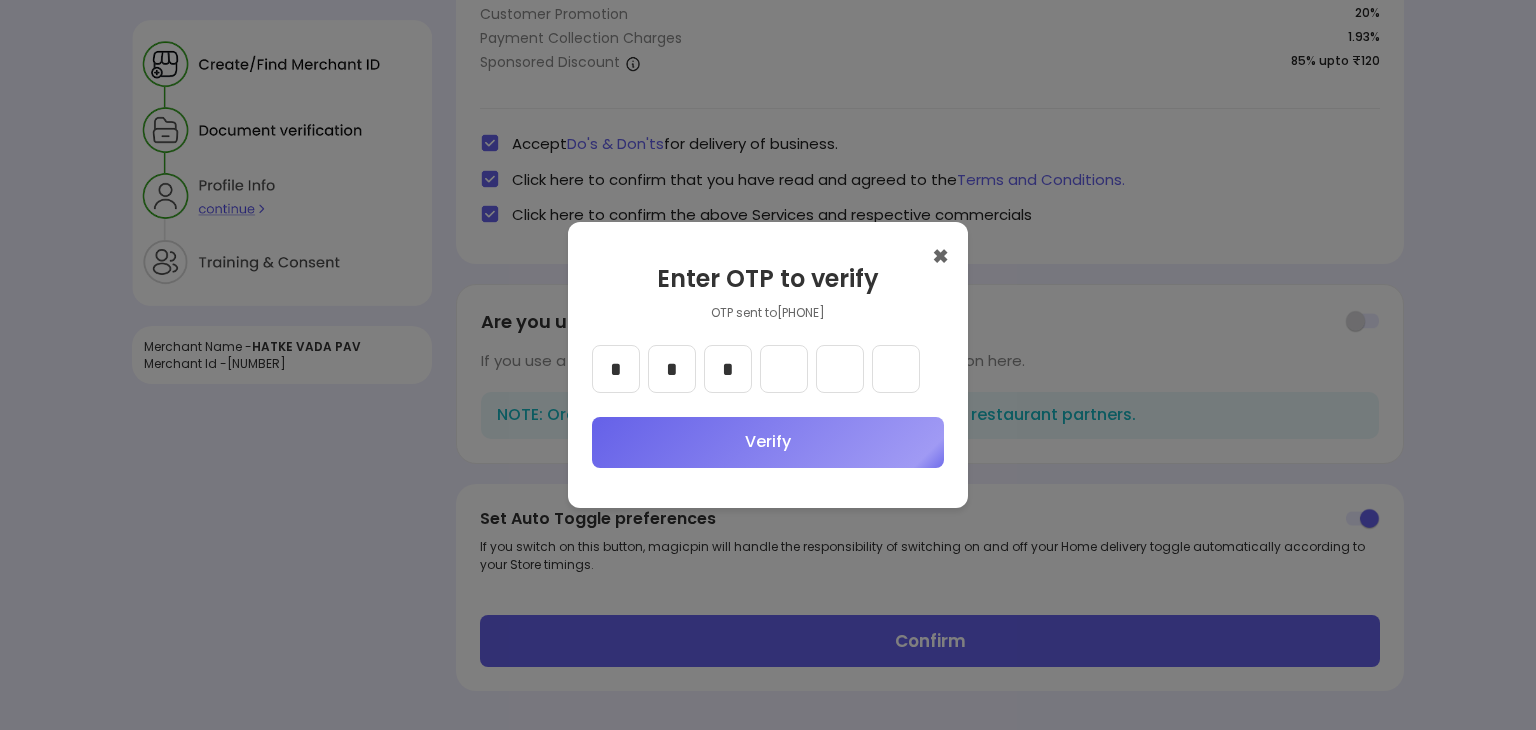 type on "*" 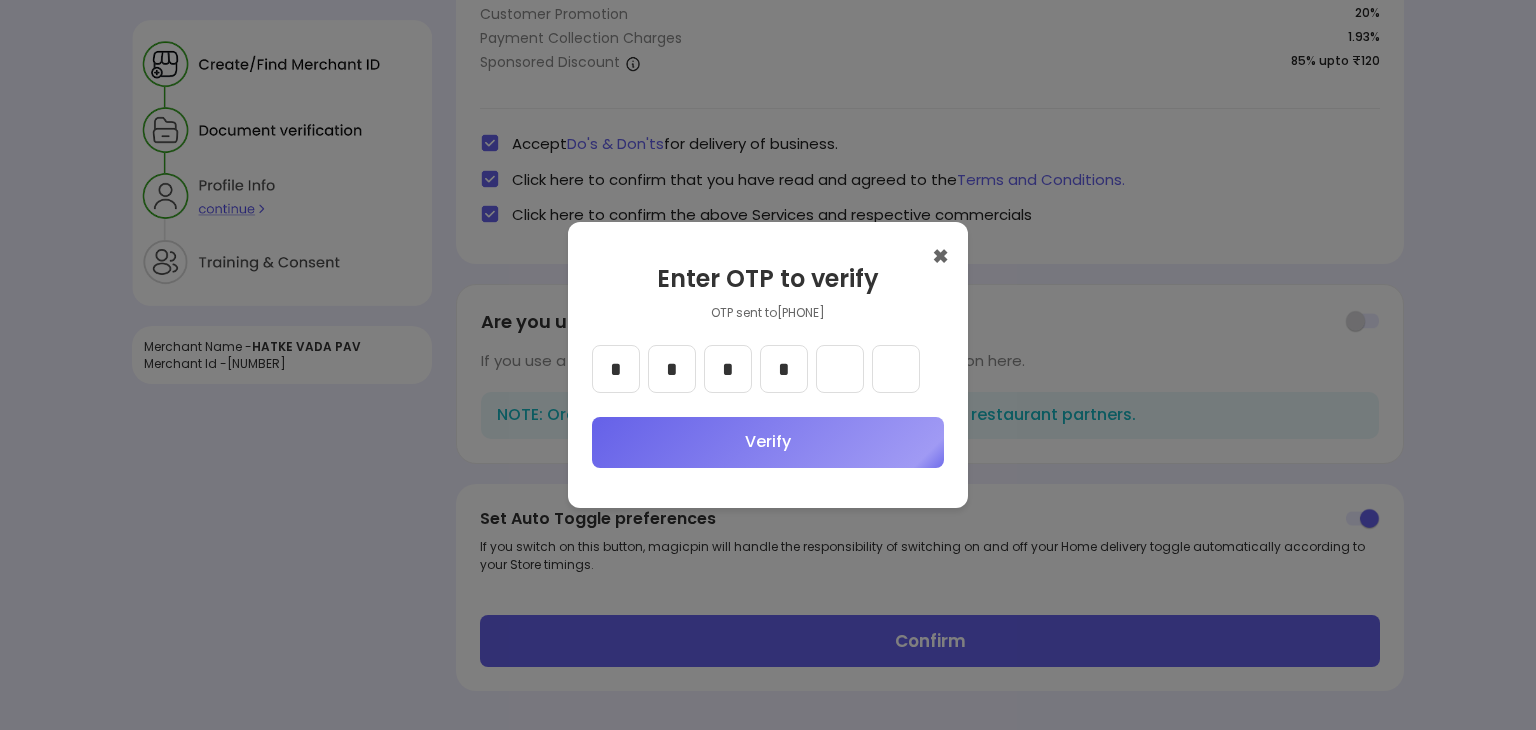 type on "*" 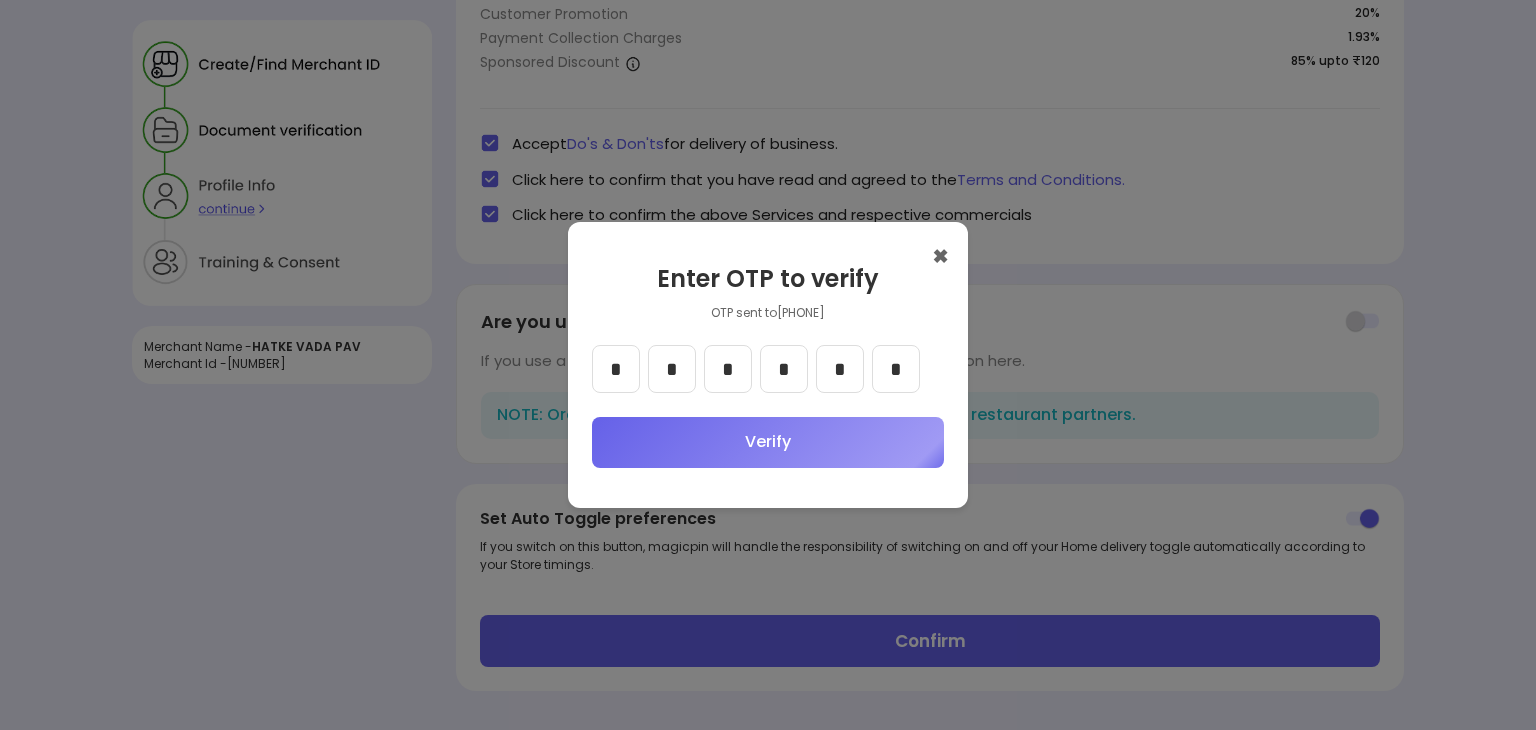 type on "*" 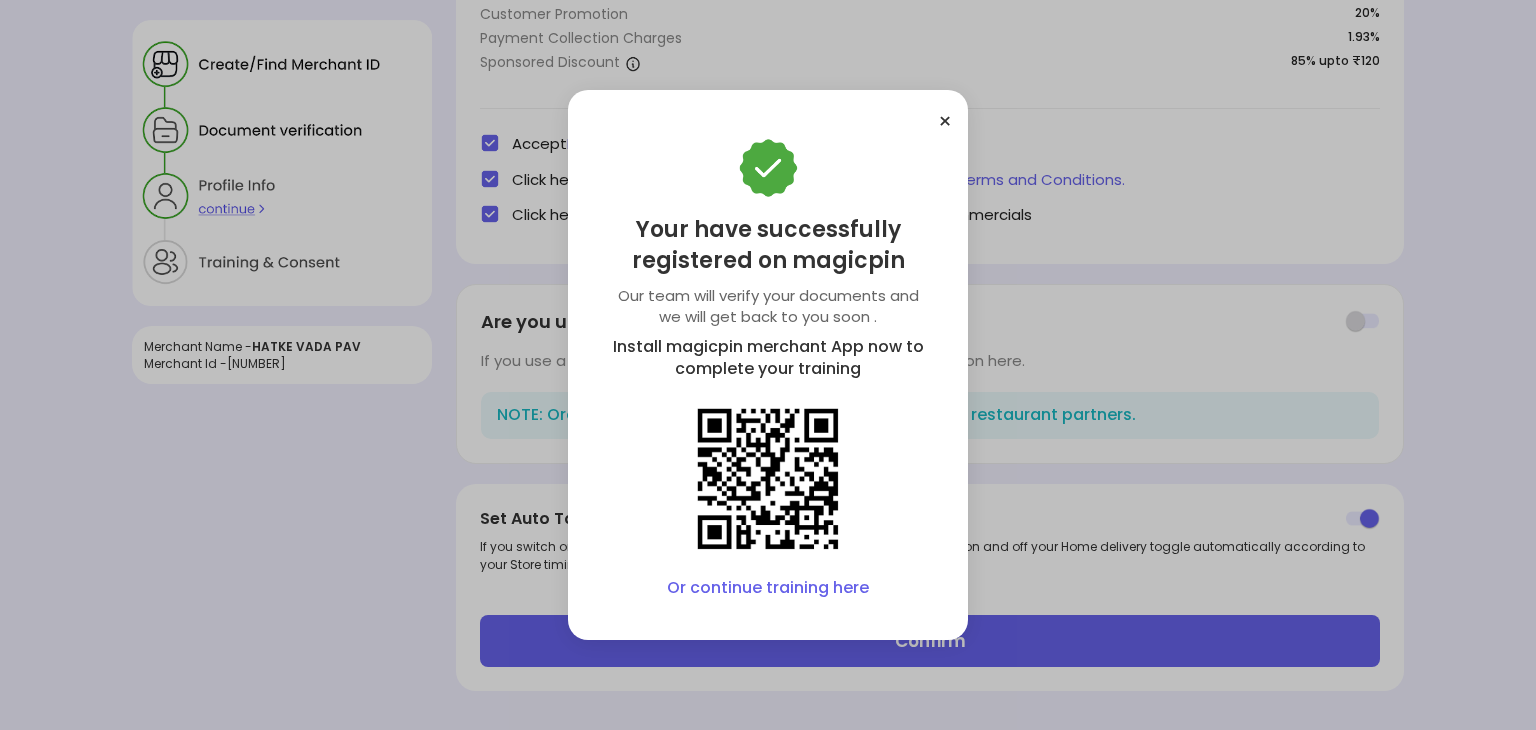 click on "×" at bounding box center [945, 121] 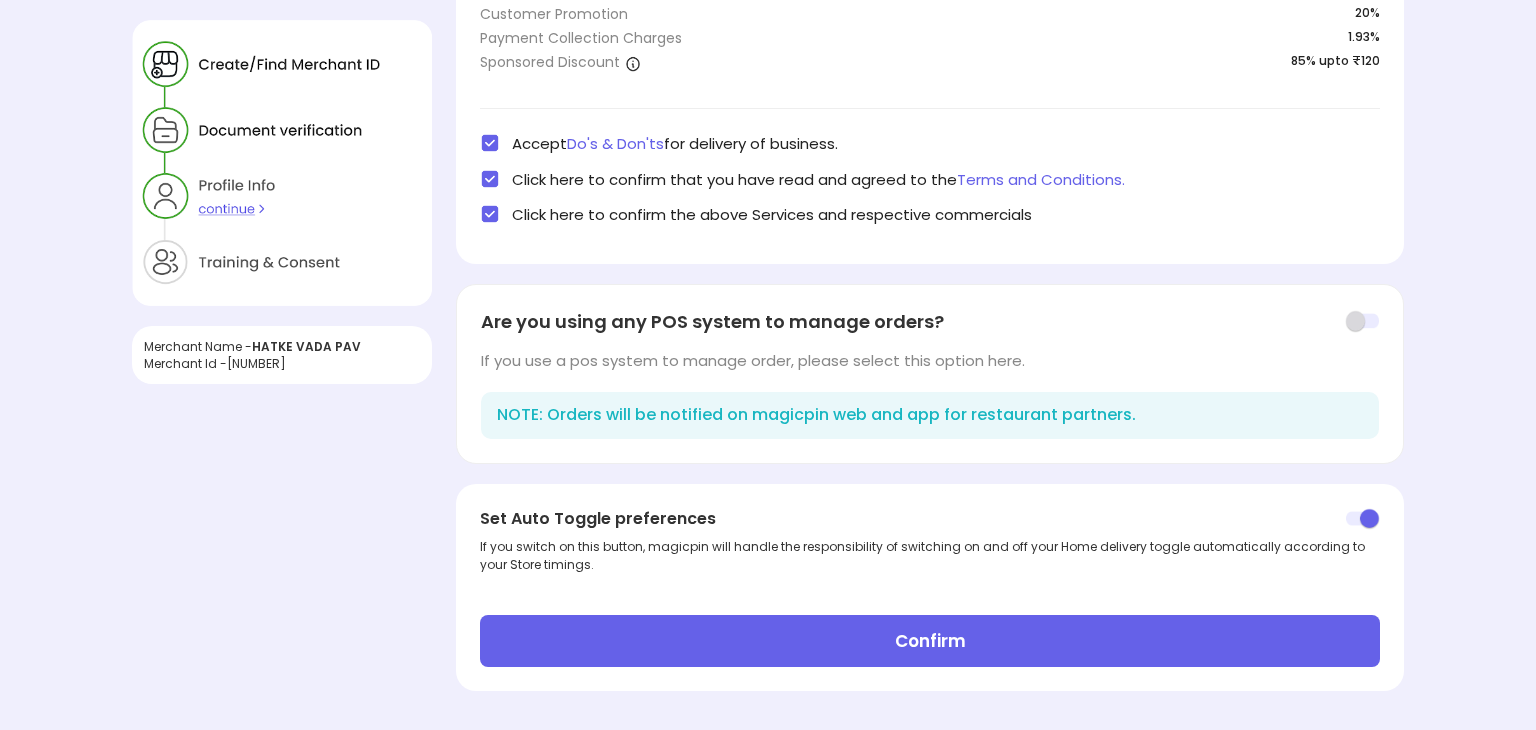 click at bounding box center [282, 163] 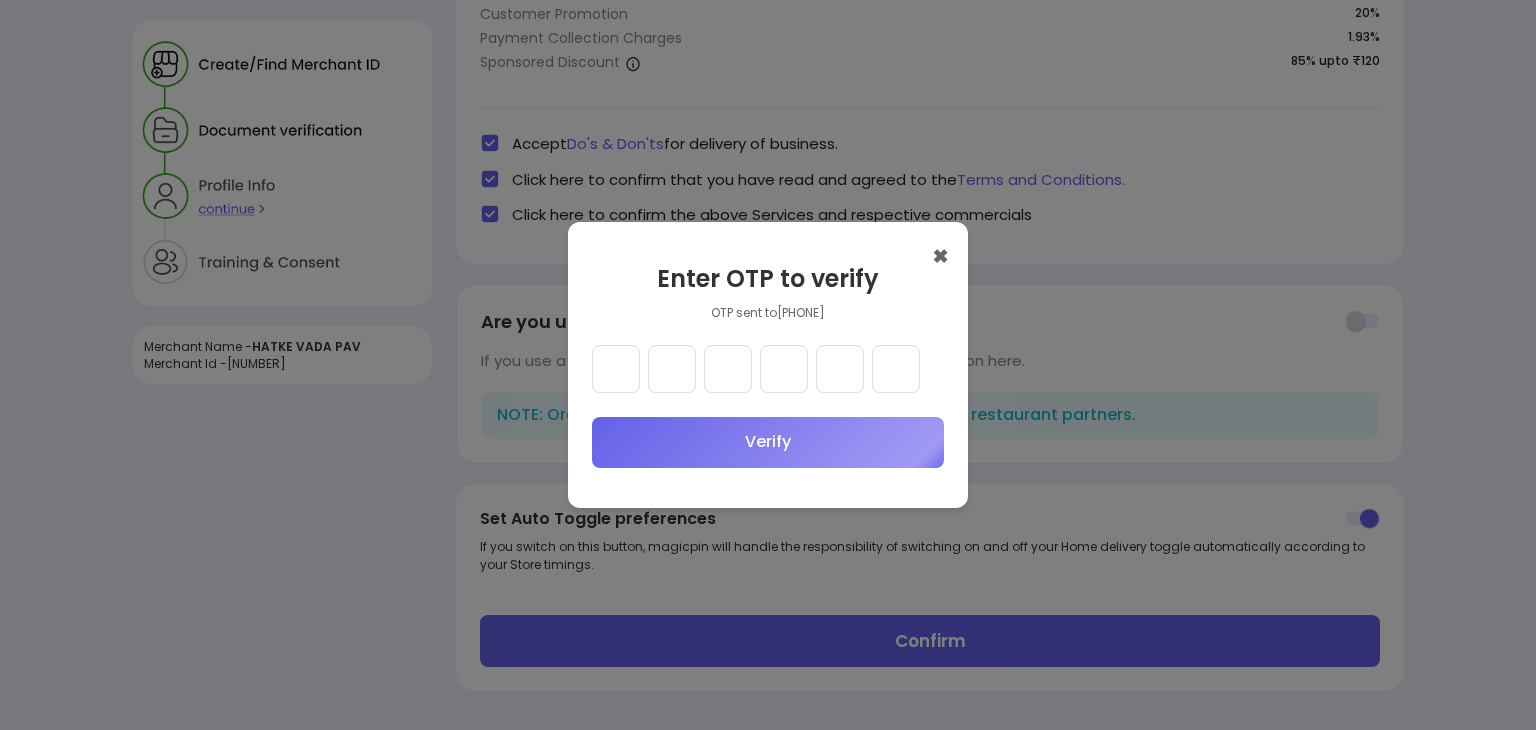 click on "✖" at bounding box center [940, 256] 